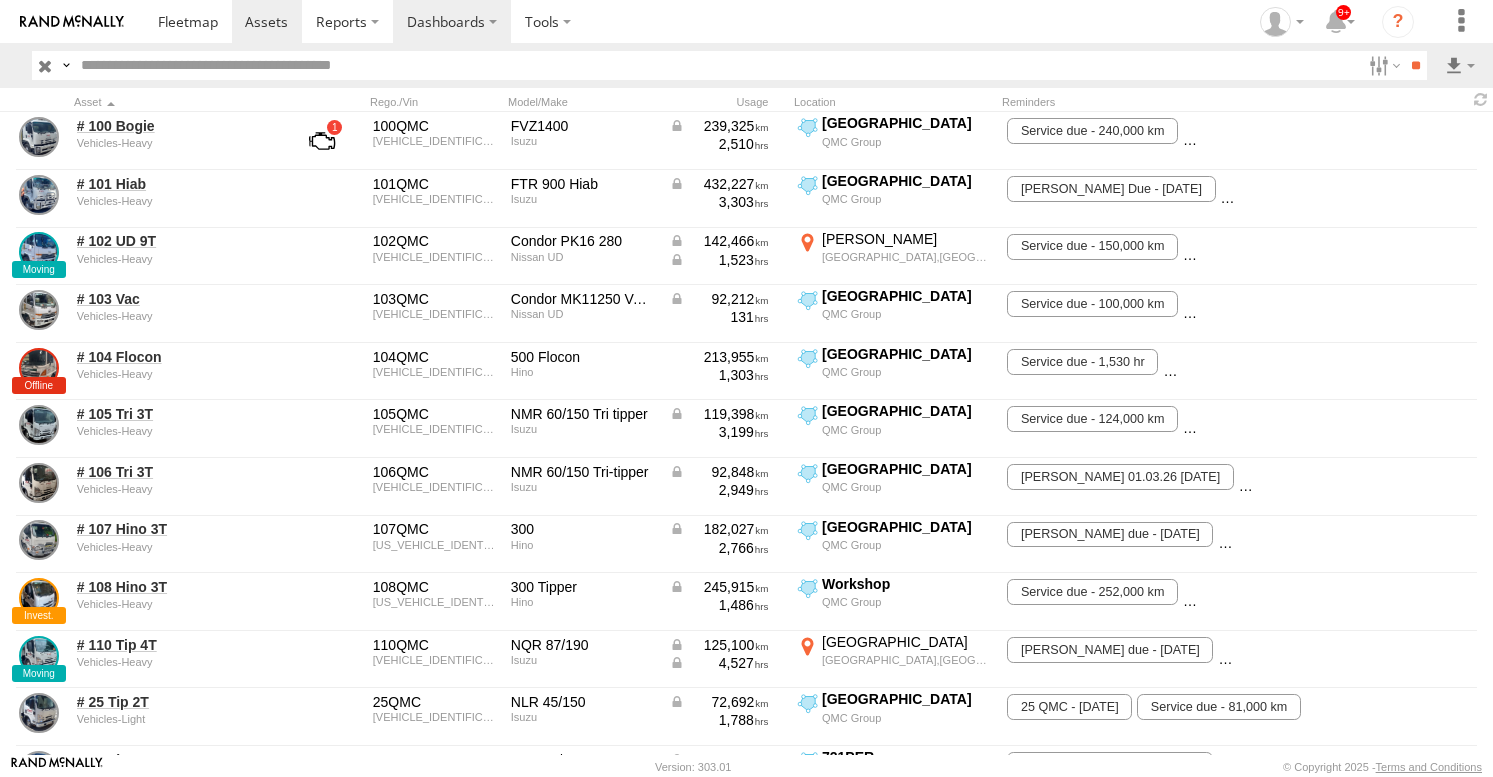 scroll, scrollTop: 0, scrollLeft: 0, axis: both 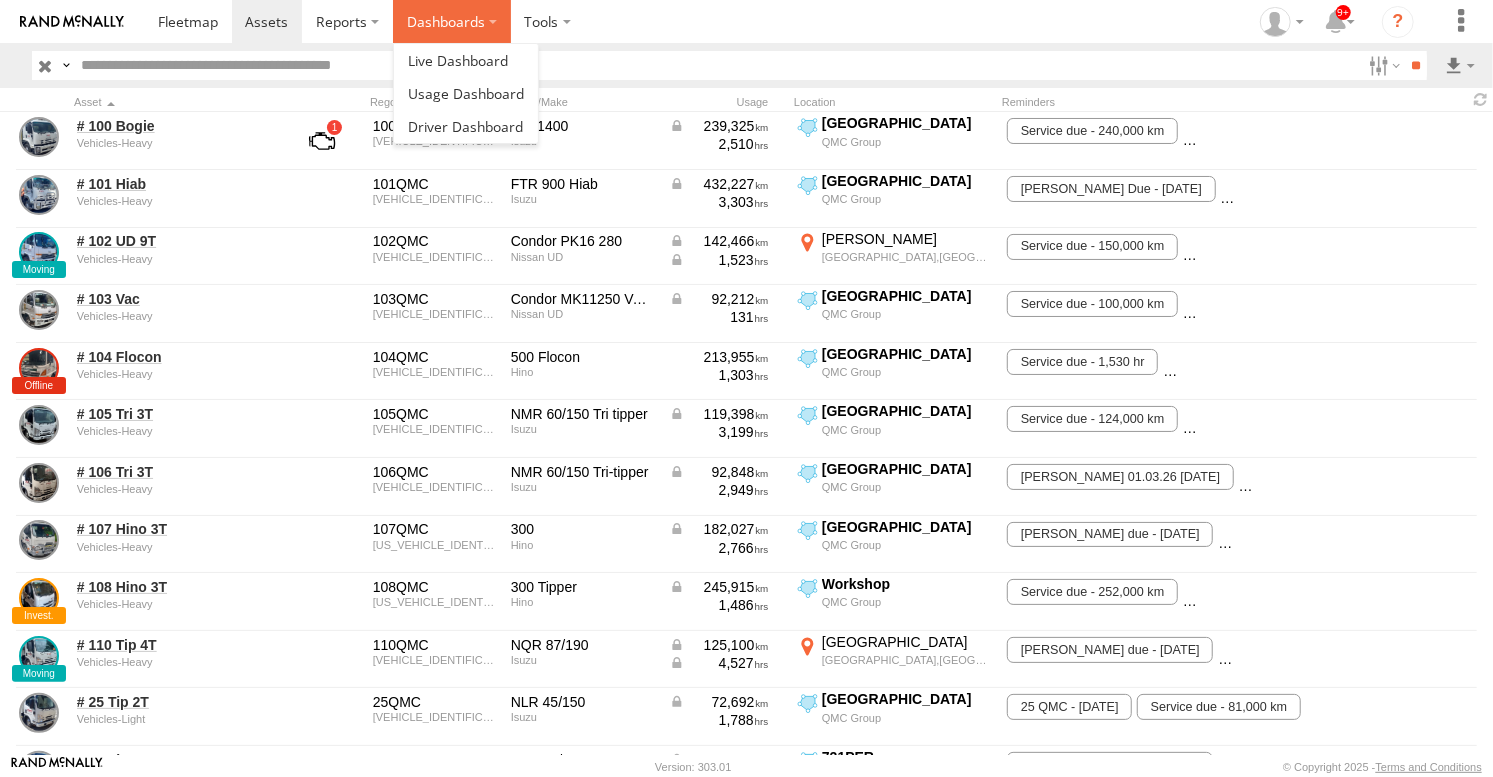 click on "Dashboards" at bounding box center [452, 21] 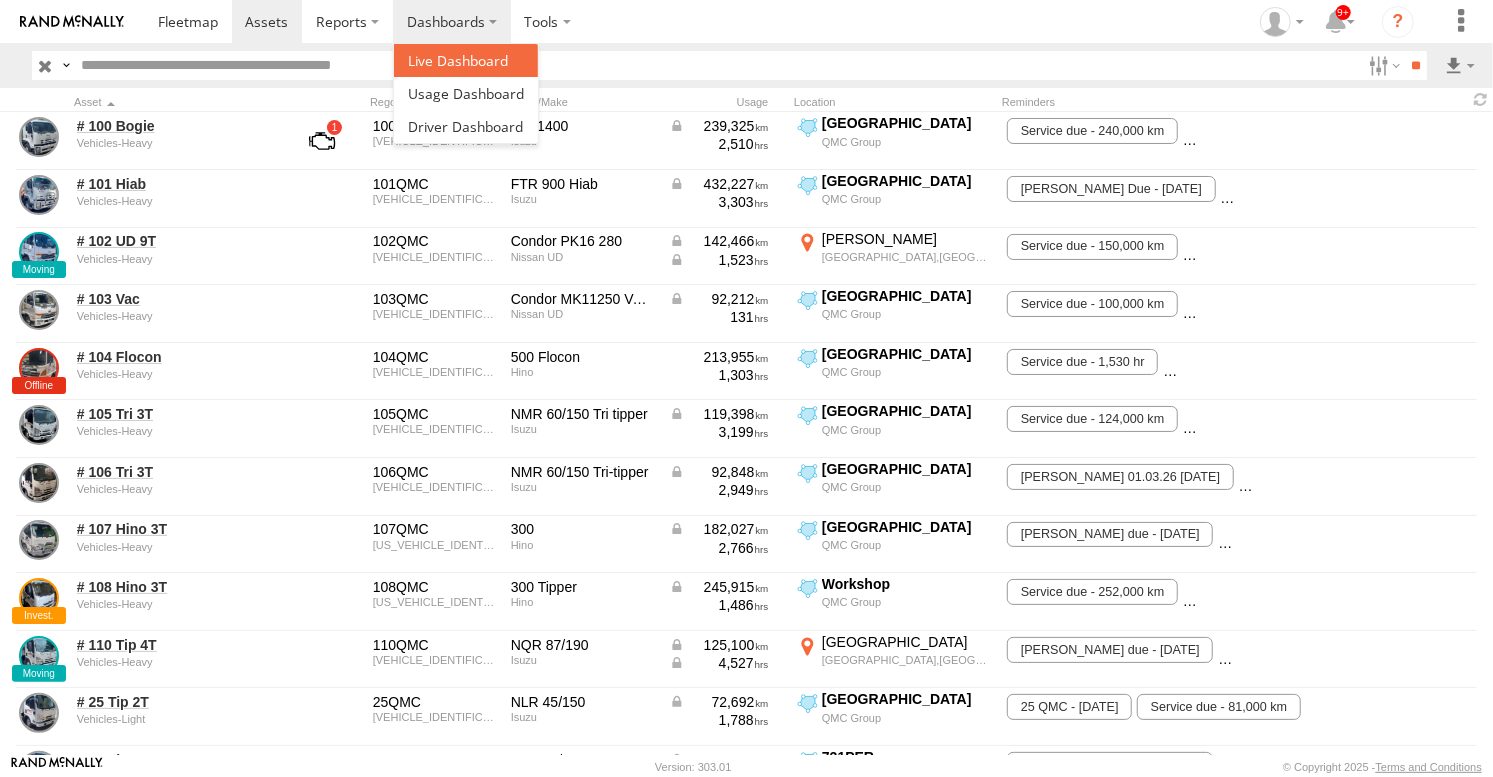 click at bounding box center [458, 60] 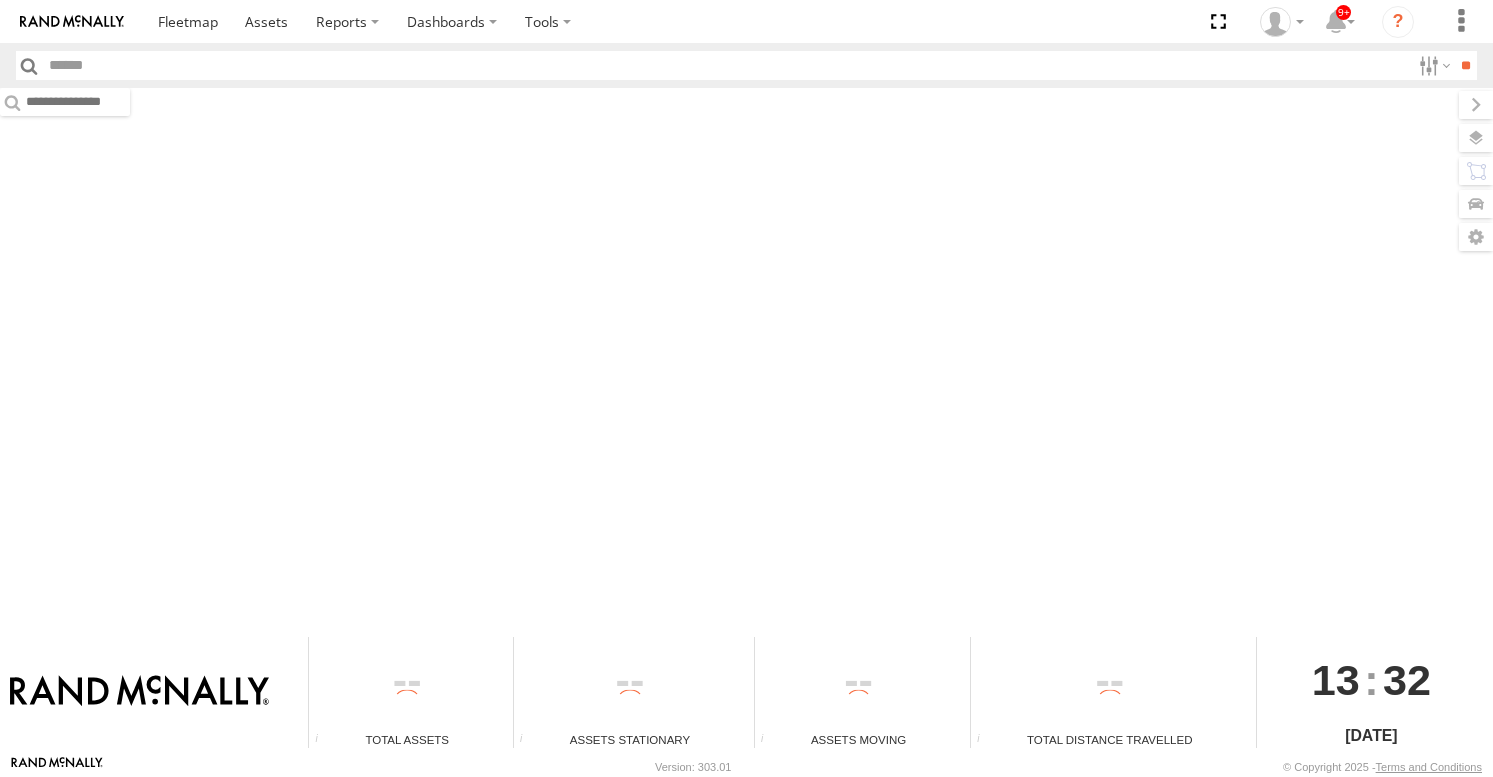 scroll, scrollTop: 0, scrollLeft: 0, axis: both 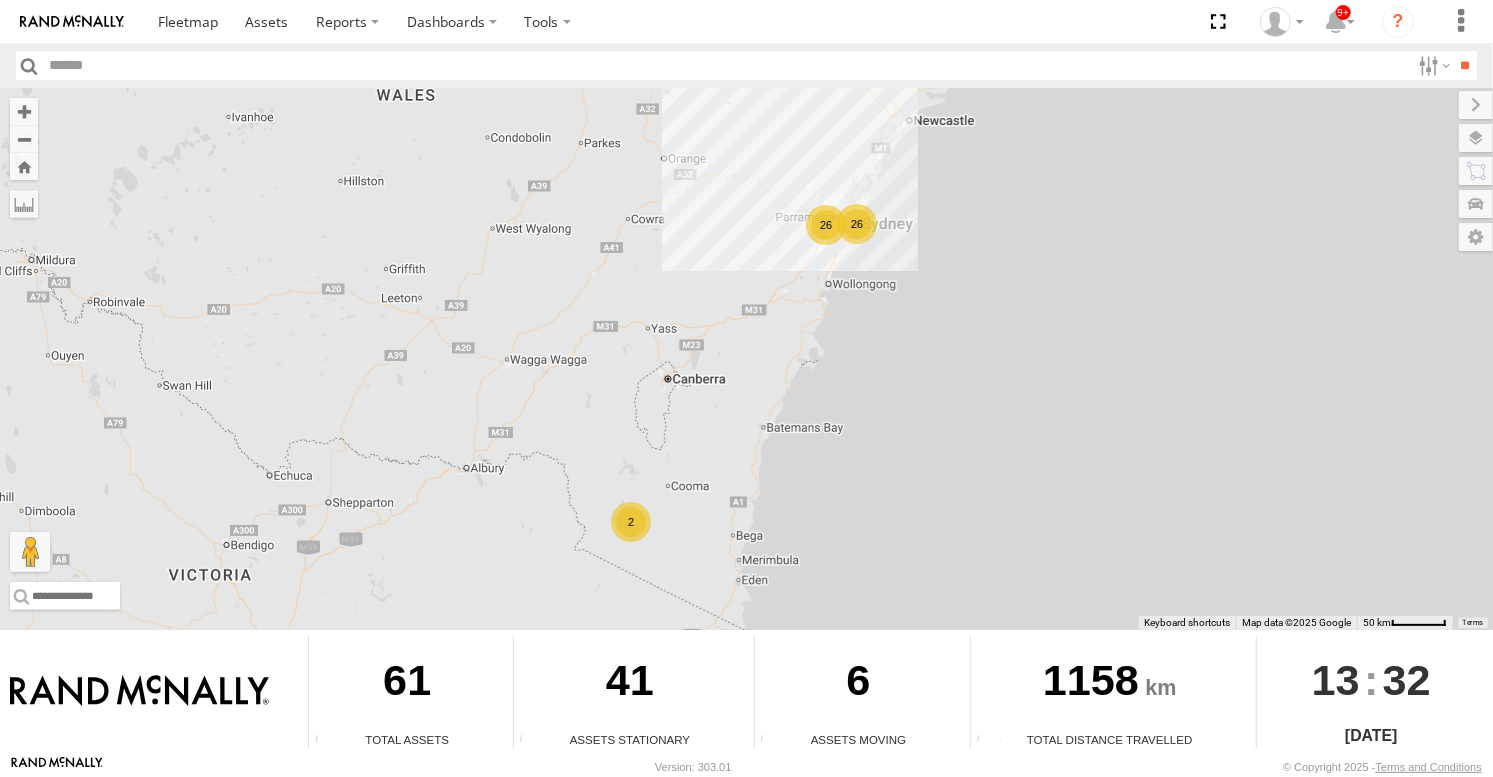 click on "26" at bounding box center [826, 225] 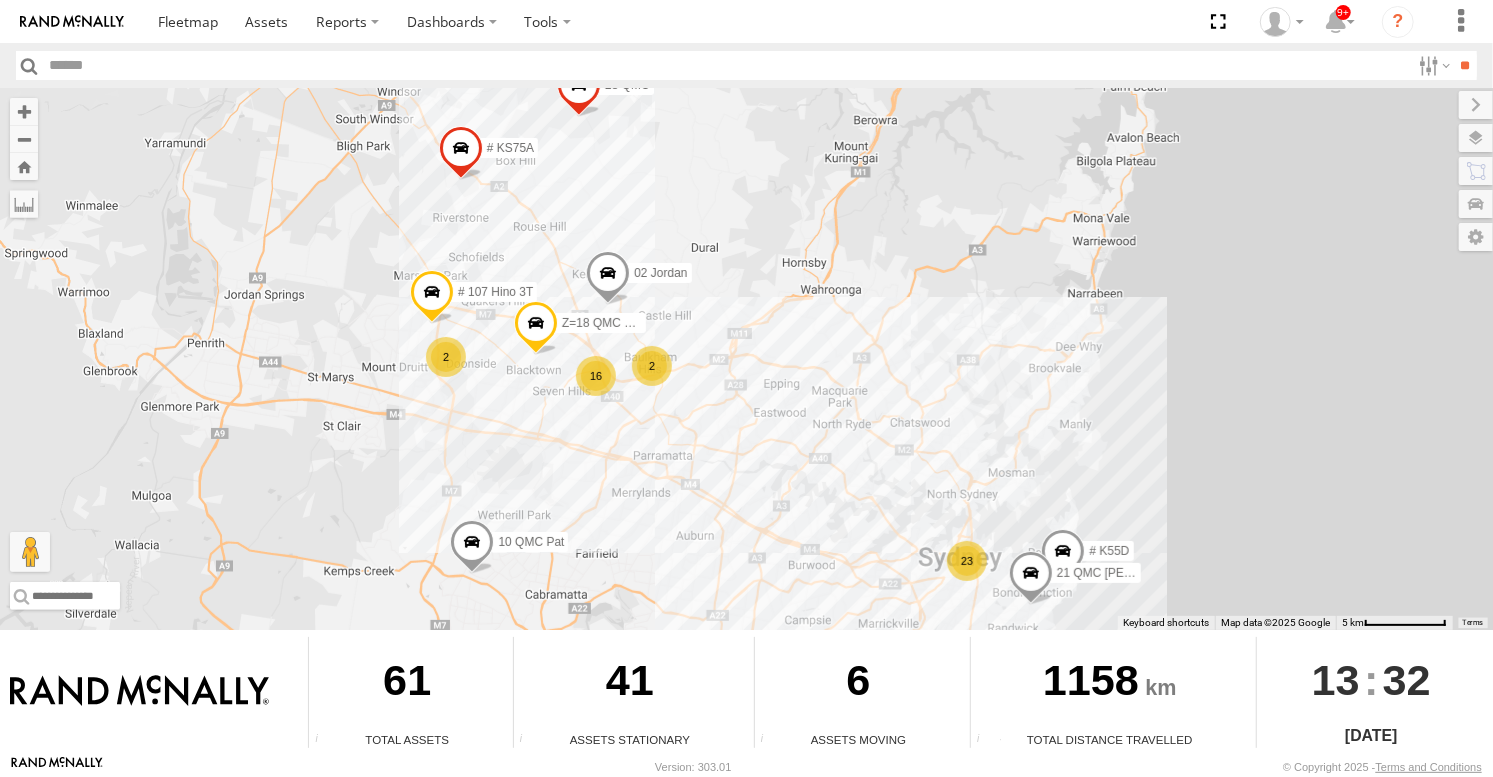 drag, startPoint x: 1171, startPoint y: 420, endPoint x: 962, endPoint y: 409, distance: 209.28928 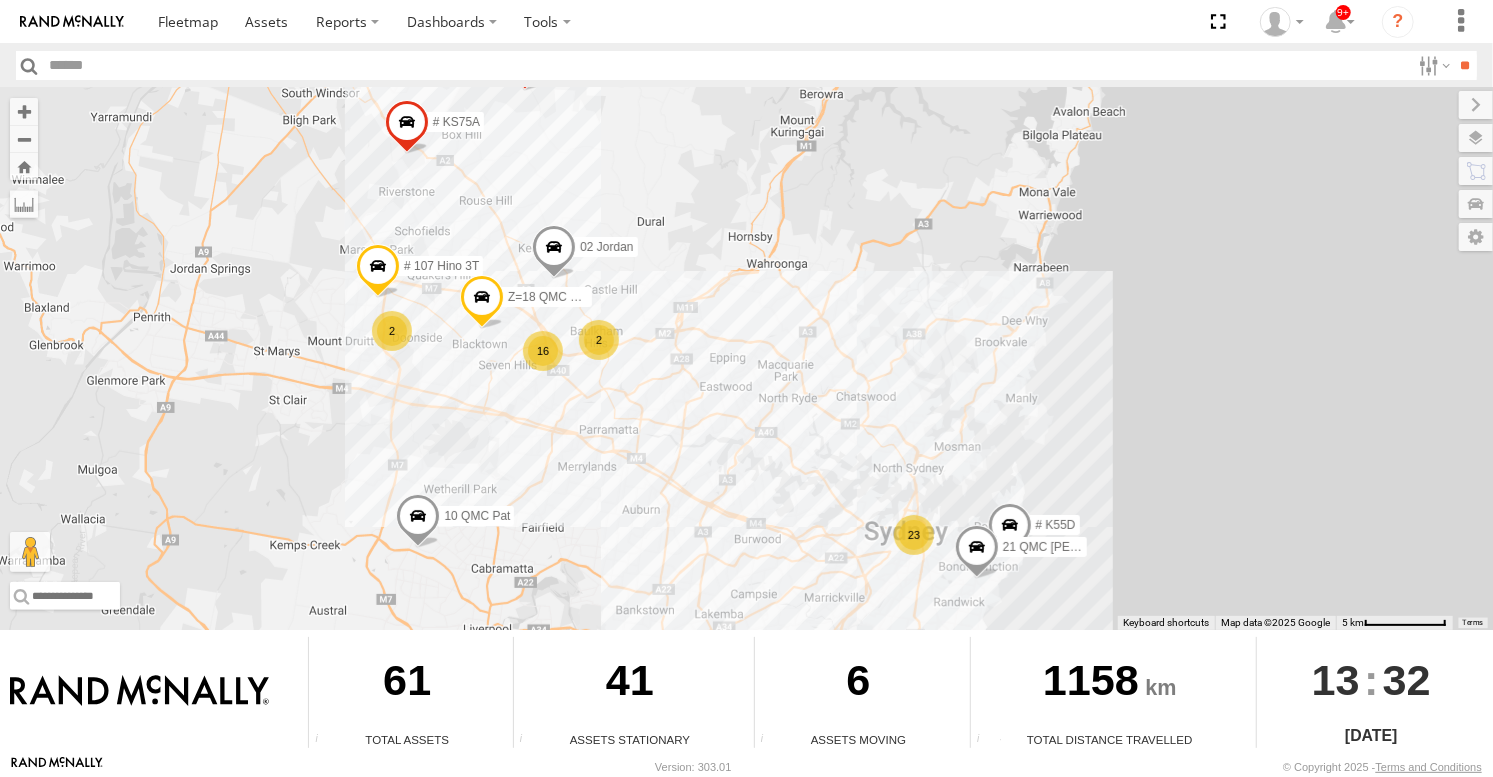 drag, startPoint x: 287, startPoint y: 322, endPoint x: 557, endPoint y: 470, distance: 307.9026 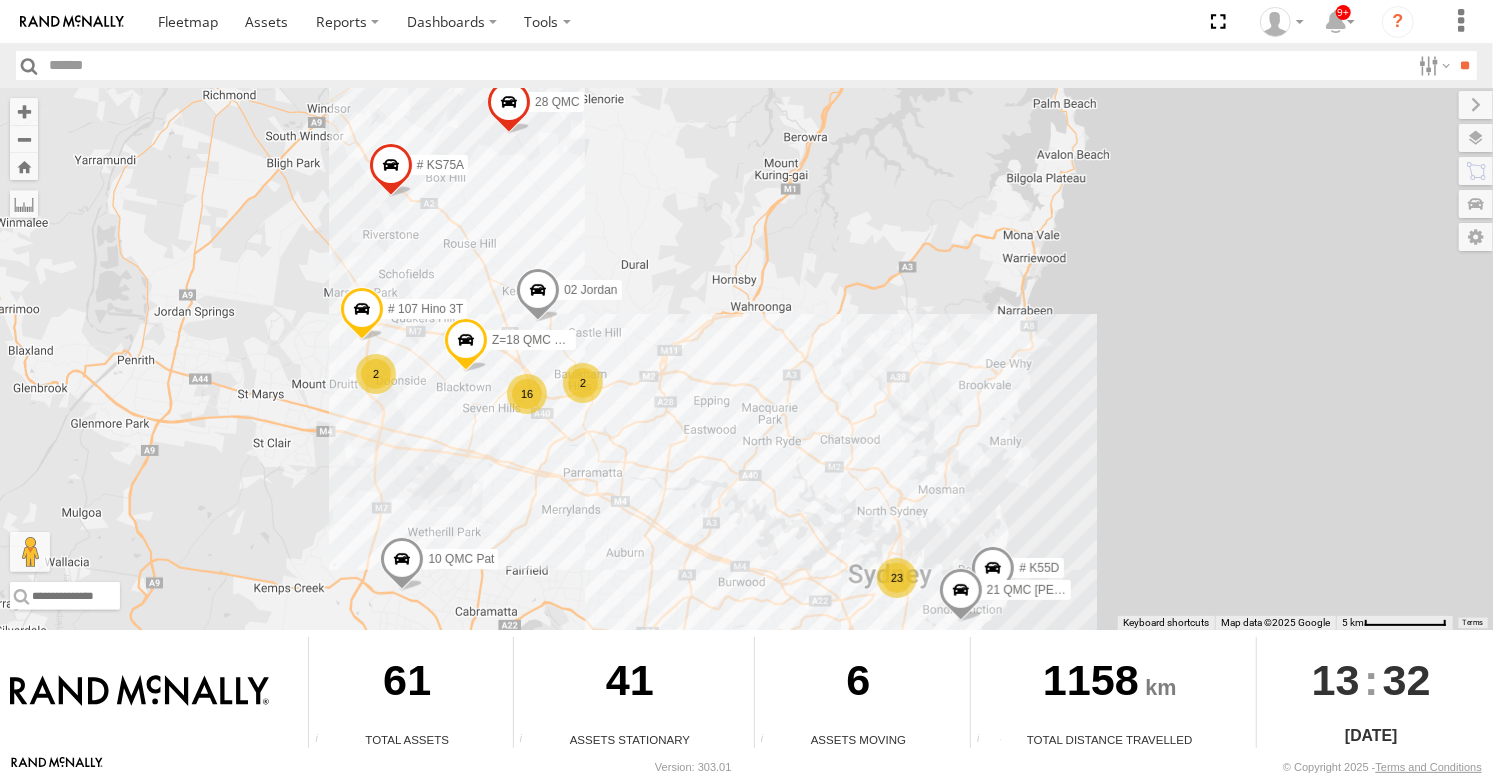 drag, startPoint x: 585, startPoint y: 459, endPoint x: 571, endPoint y: 500, distance: 43.32436 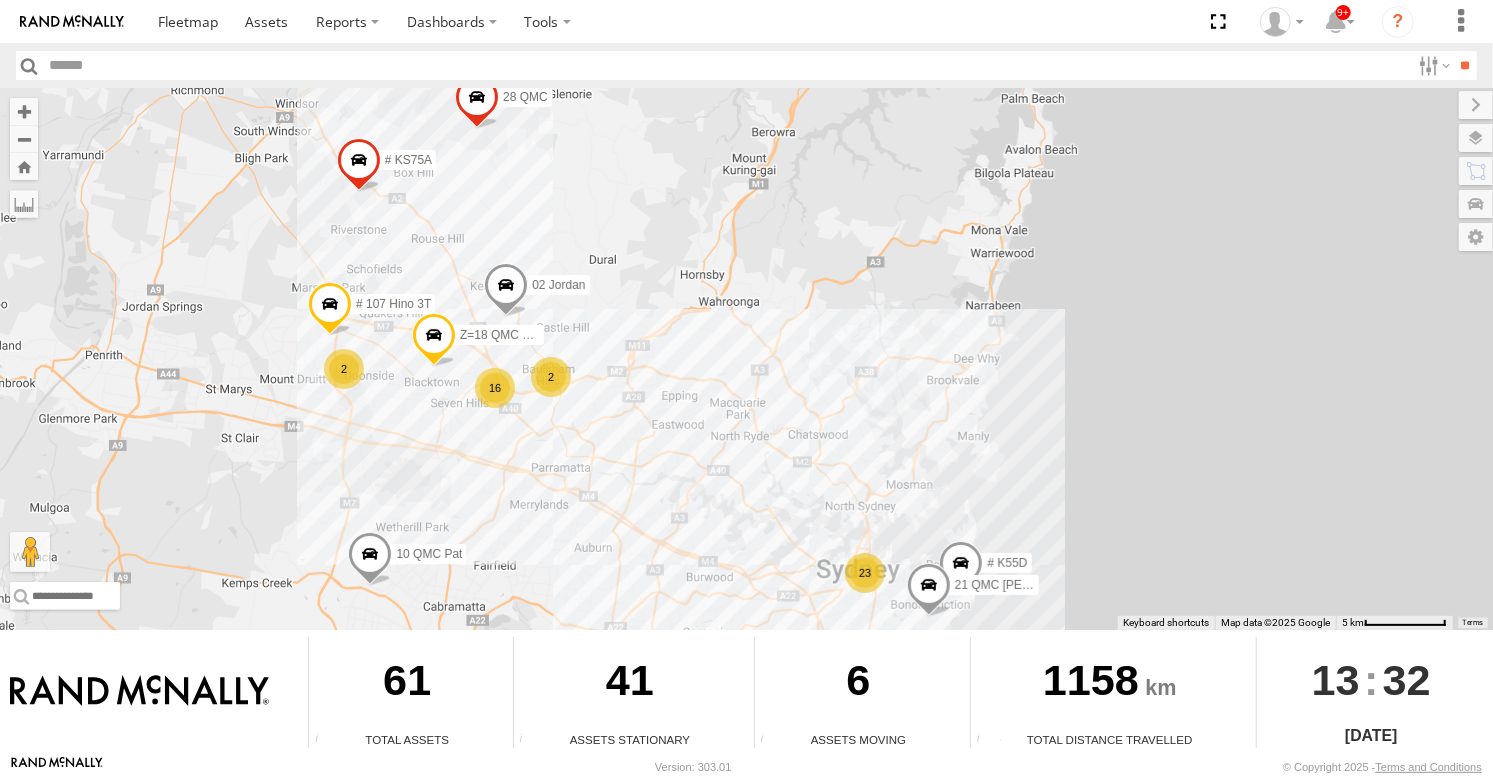 drag, startPoint x: 784, startPoint y: 450, endPoint x: 743, endPoint y: 445, distance: 41.303753 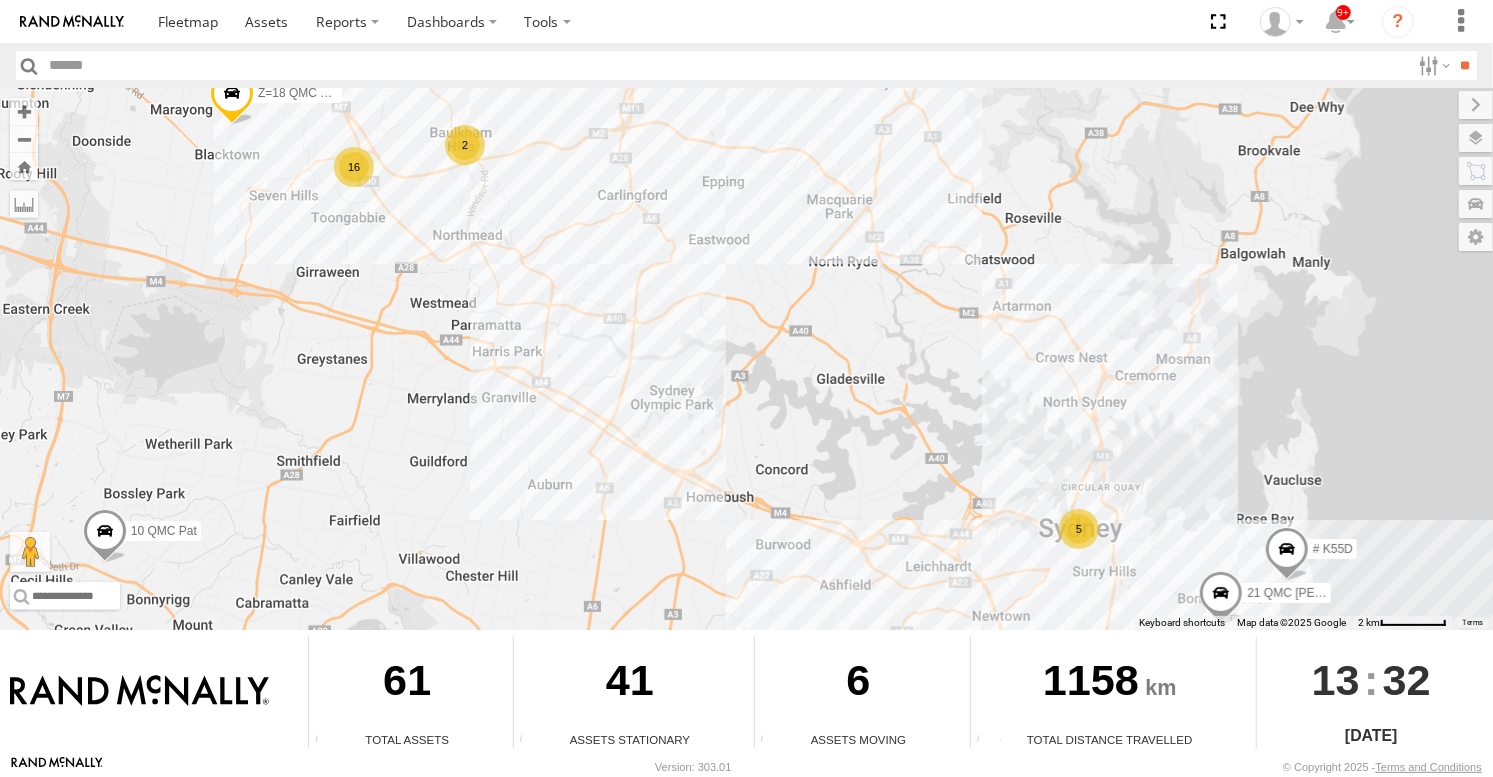 drag, startPoint x: 810, startPoint y: 433, endPoint x: 1054, endPoint y: 393, distance: 247.25696 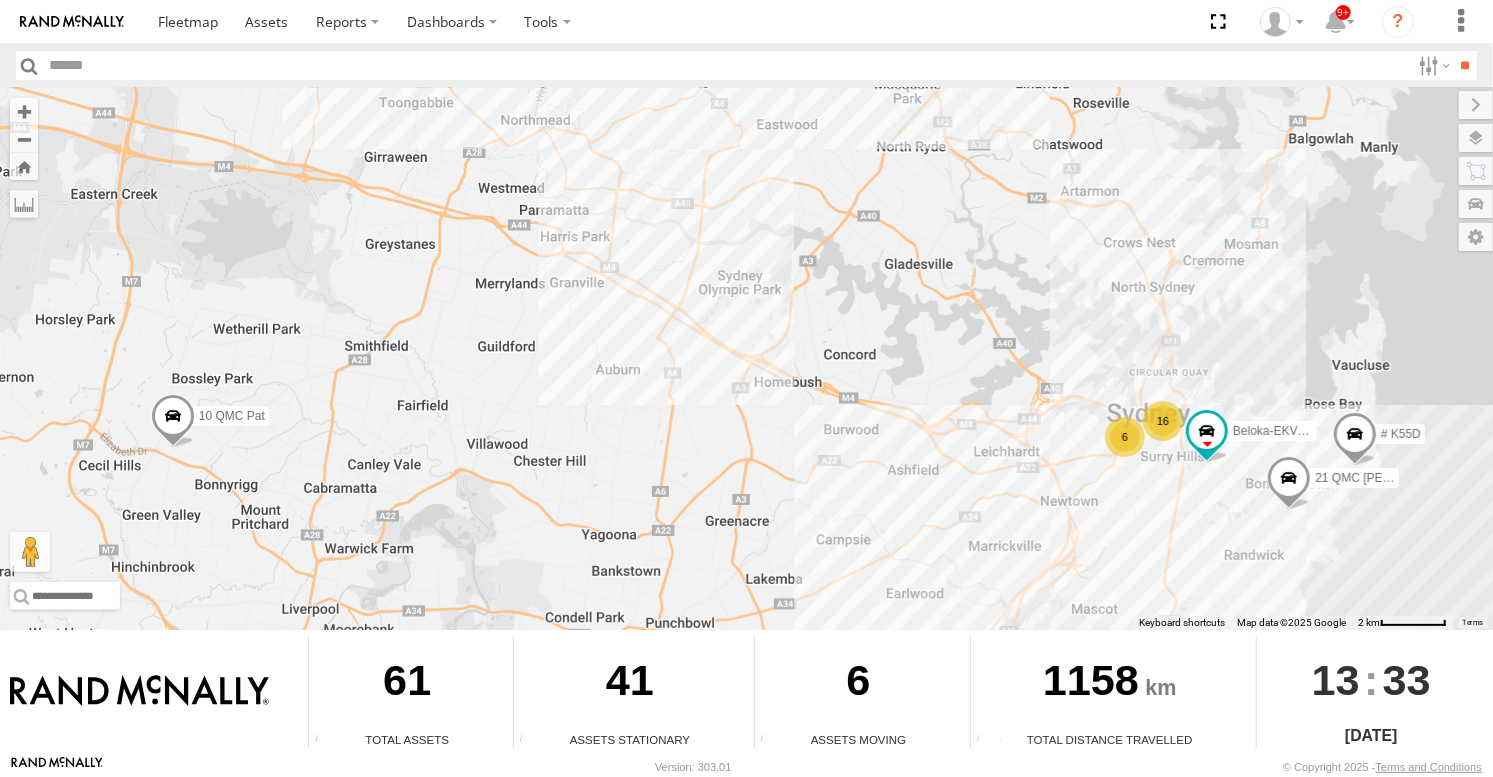 drag, startPoint x: 605, startPoint y: 342, endPoint x: 653, endPoint y: 254, distance: 100.239716 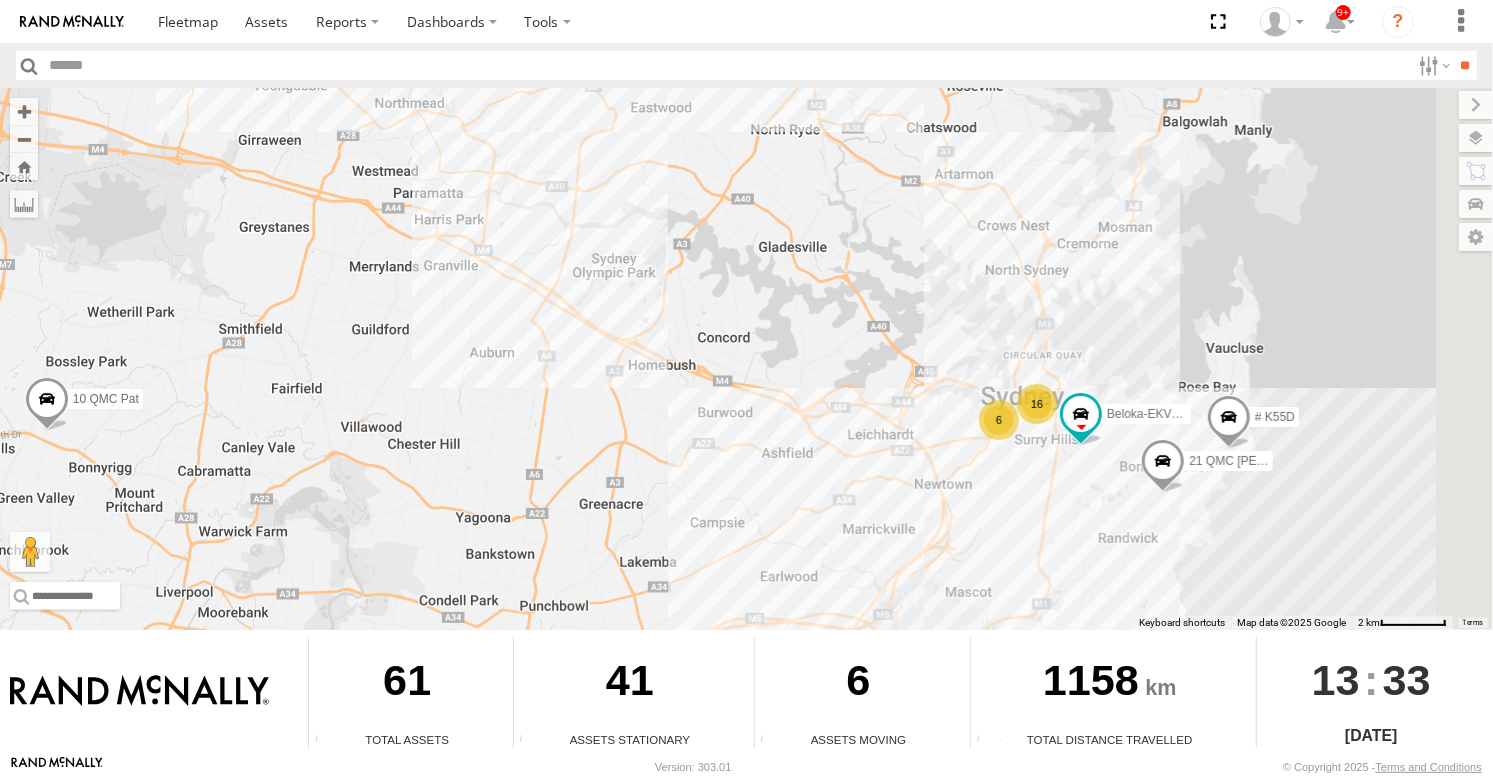 drag, startPoint x: 1018, startPoint y: 353, endPoint x: 816, endPoint y: 325, distance: 203.93137 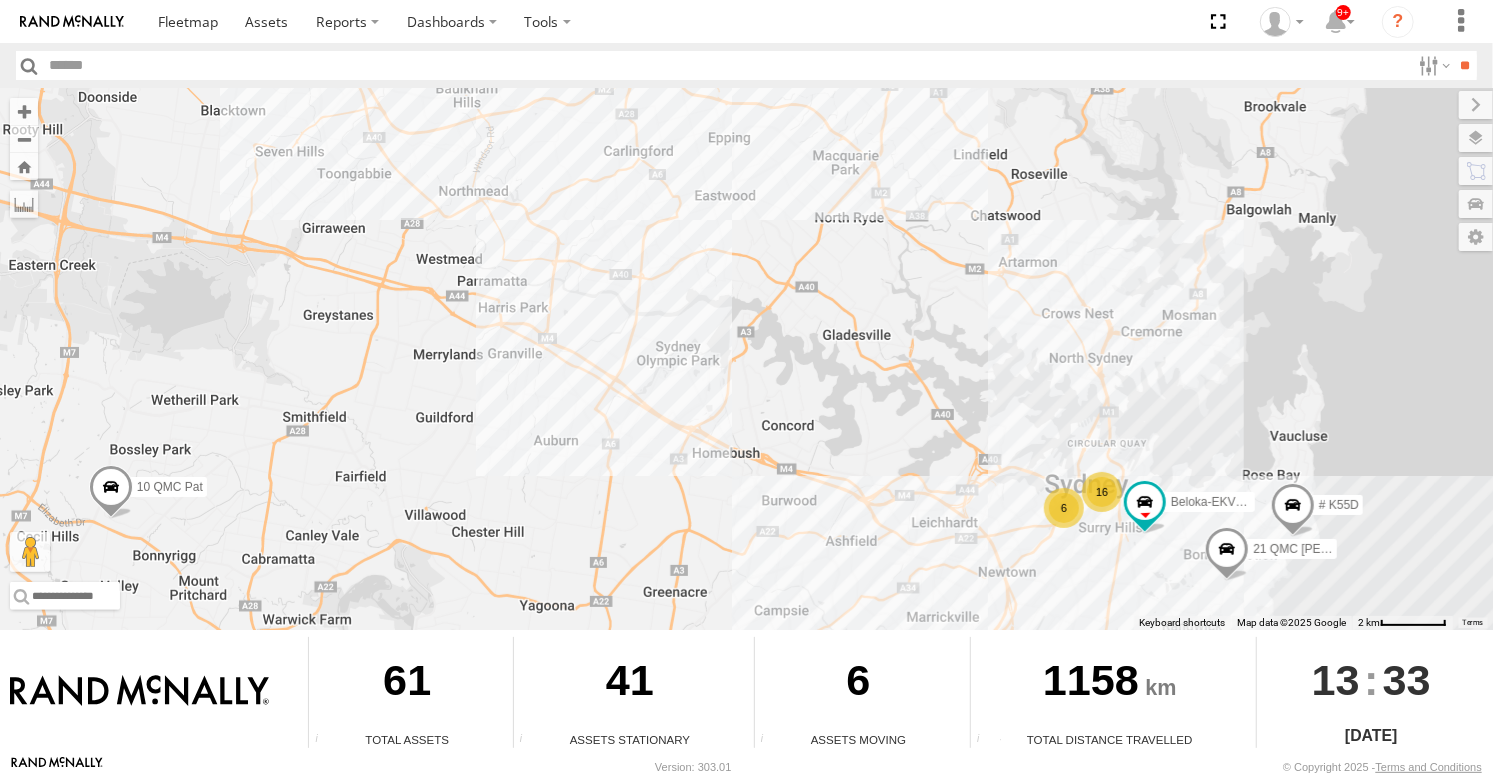 drag, startPoint x: 238, startPoint y: 326, endPoint x: 643, endPoint y: 420, distance: 415.76556 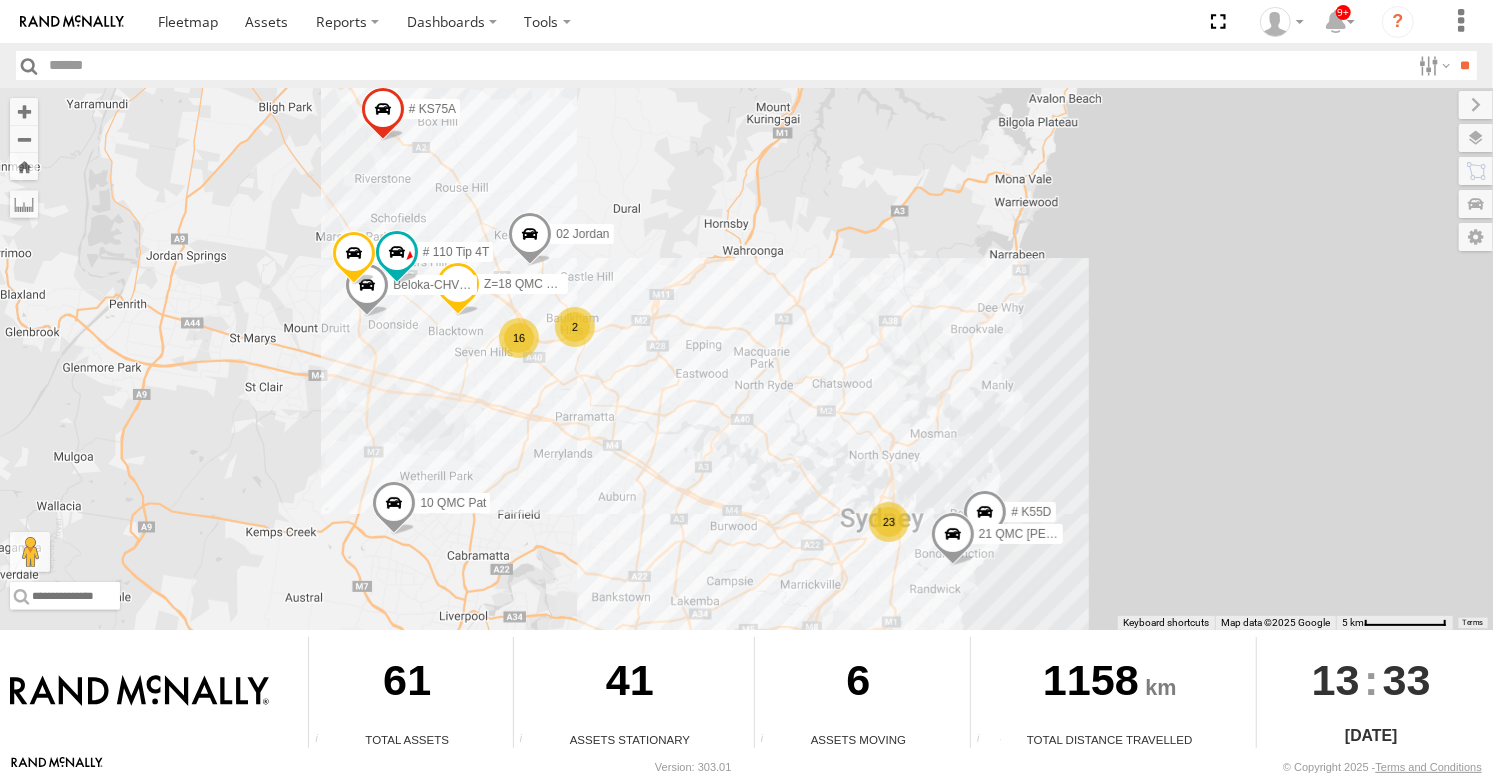 drag, startPoint x: 590, startPoint y: 332, endPoint x: 592, endPoint y: 404, distance: 72.02777 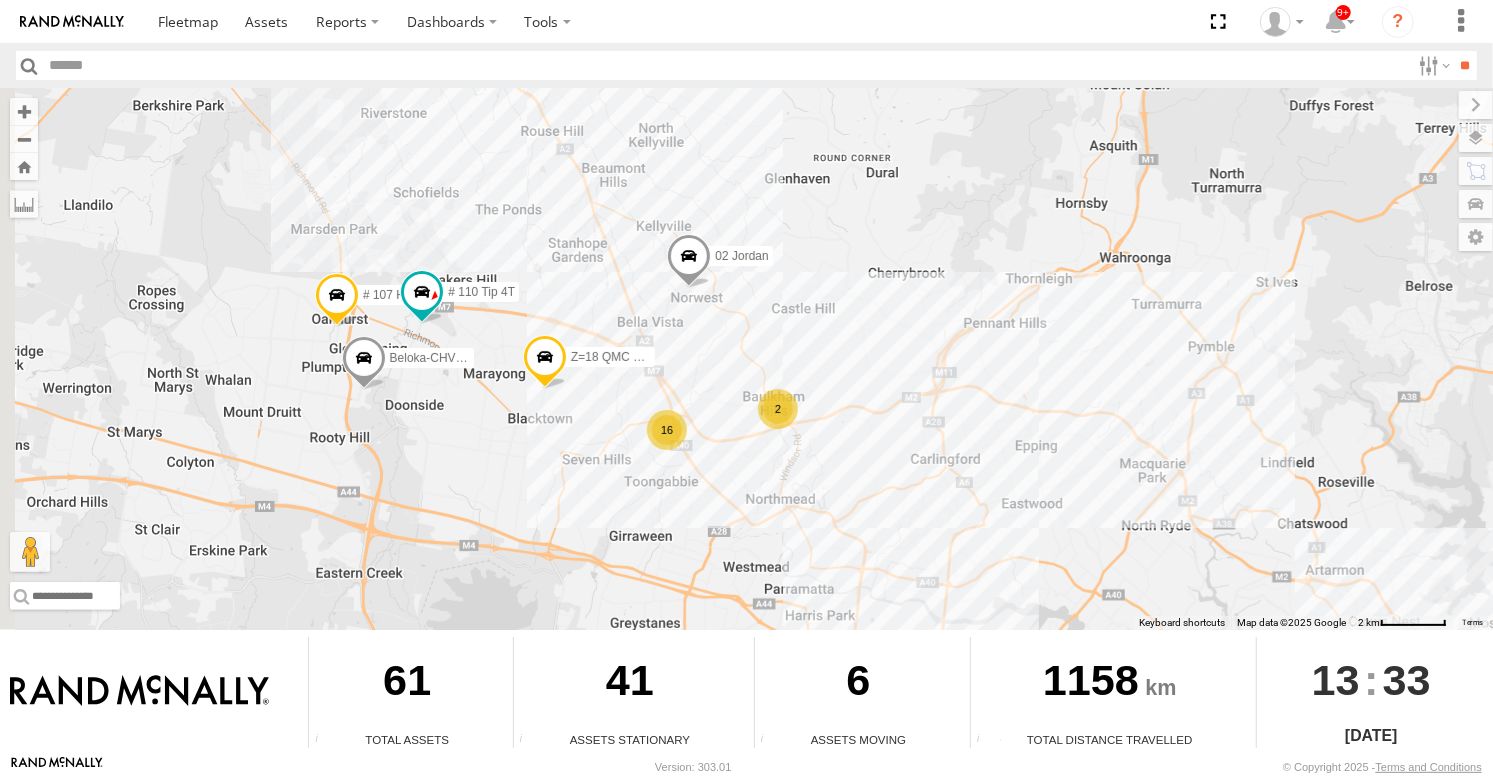 drag, startPoint x: 300, startPoint y: 316, endPoint x: 430, endPoint y: 396, distance: 152.64337 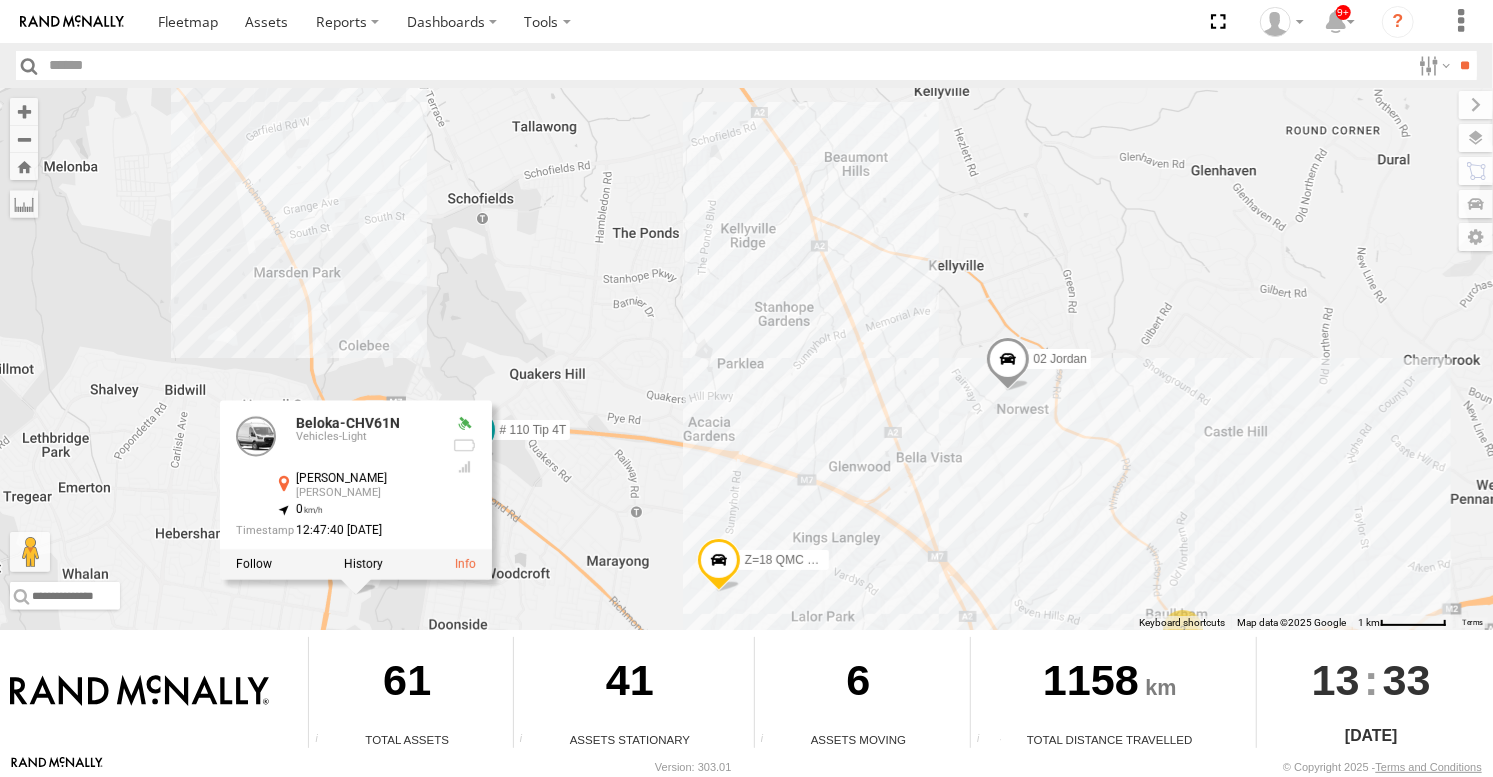 click on "10 QMC Pat # KS75A 02 Jordan Z=18 QMC Written off 28 QMC 23QMC Paul 21 QMC Pat Junior # 107 Hino 3T # K55D Beloka-CHV61N # 110 Tip 4T Beloka-CHV61N Vehicles-Light Glendenning Rd Glendenning -33.75812 ,  150.8521 0 12:47:40 17/07/2025 2" at bounding box center [746, 359] 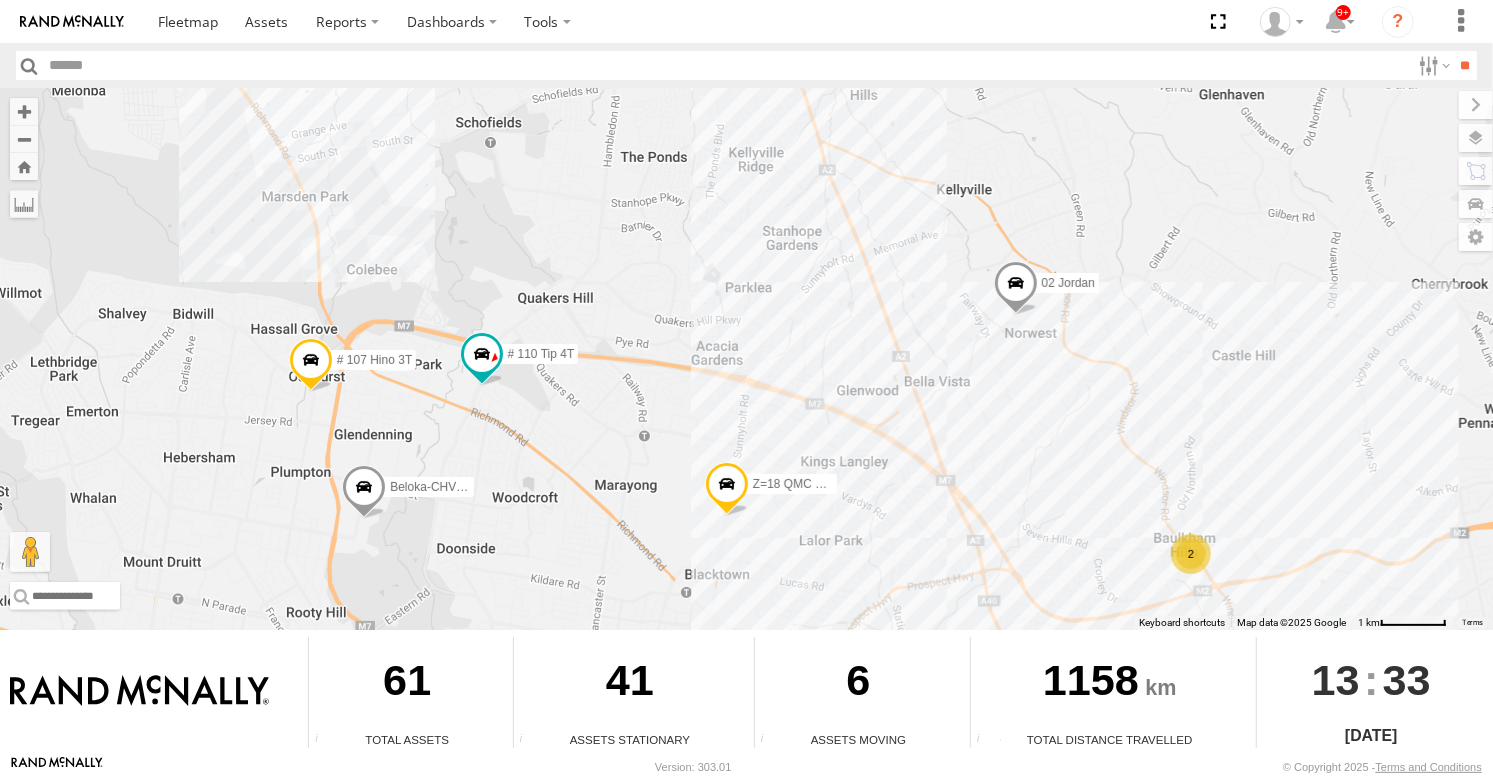drag, startPoint x: 653, startPoint y: 523, endPoint x: 610, endPoint y: 389, distance: 140.73024 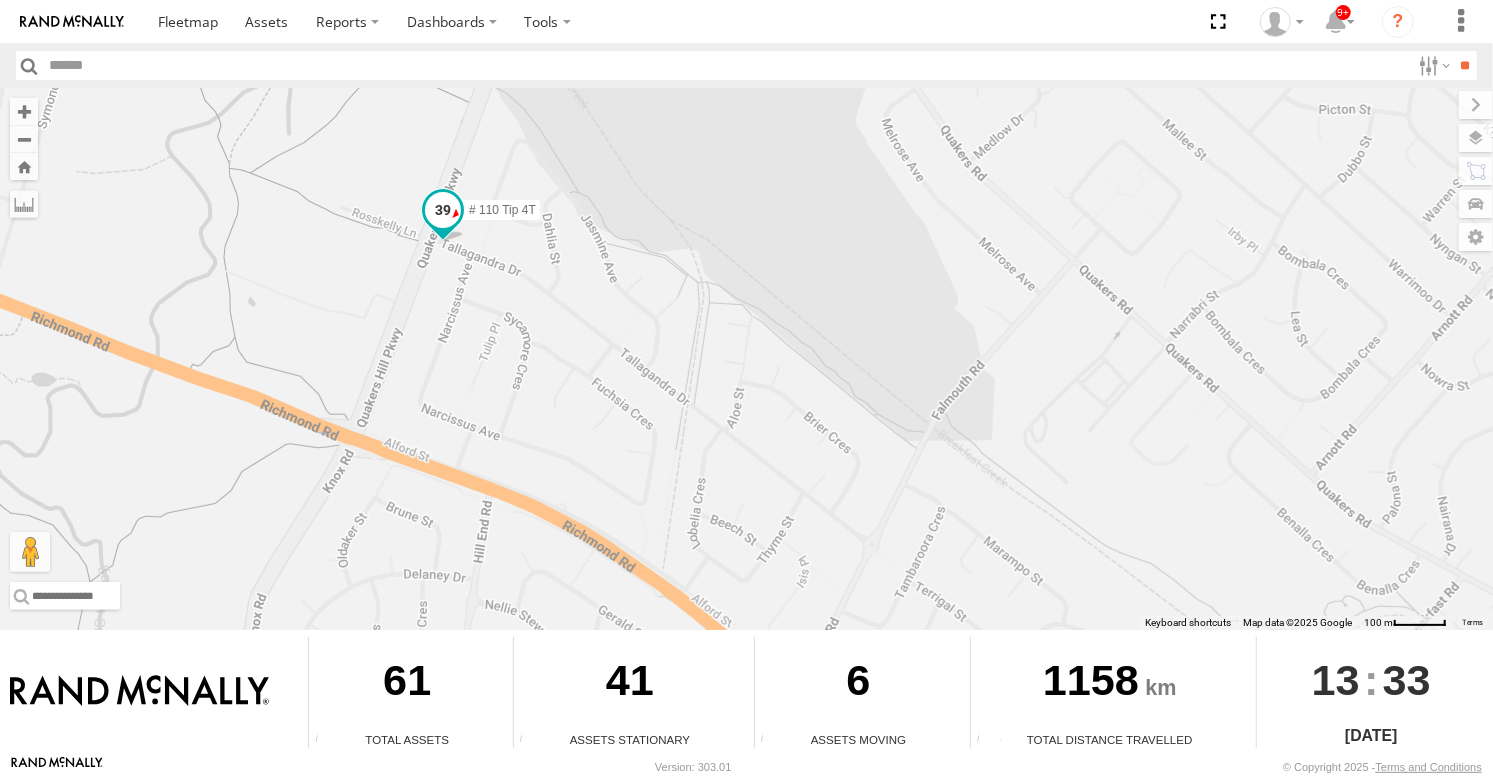 click at bounding box center [443, 210] 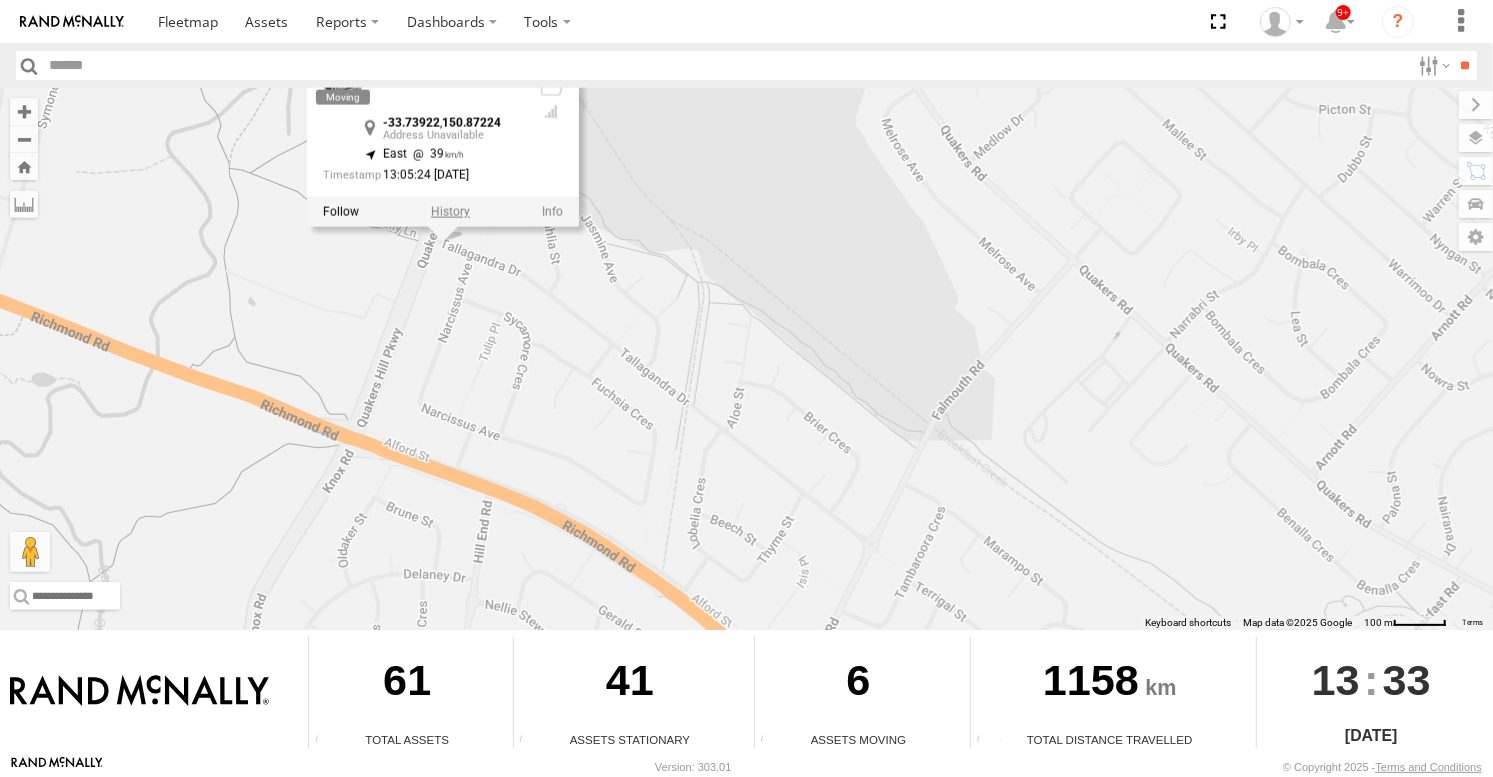 click at bounding box center [450, 212] 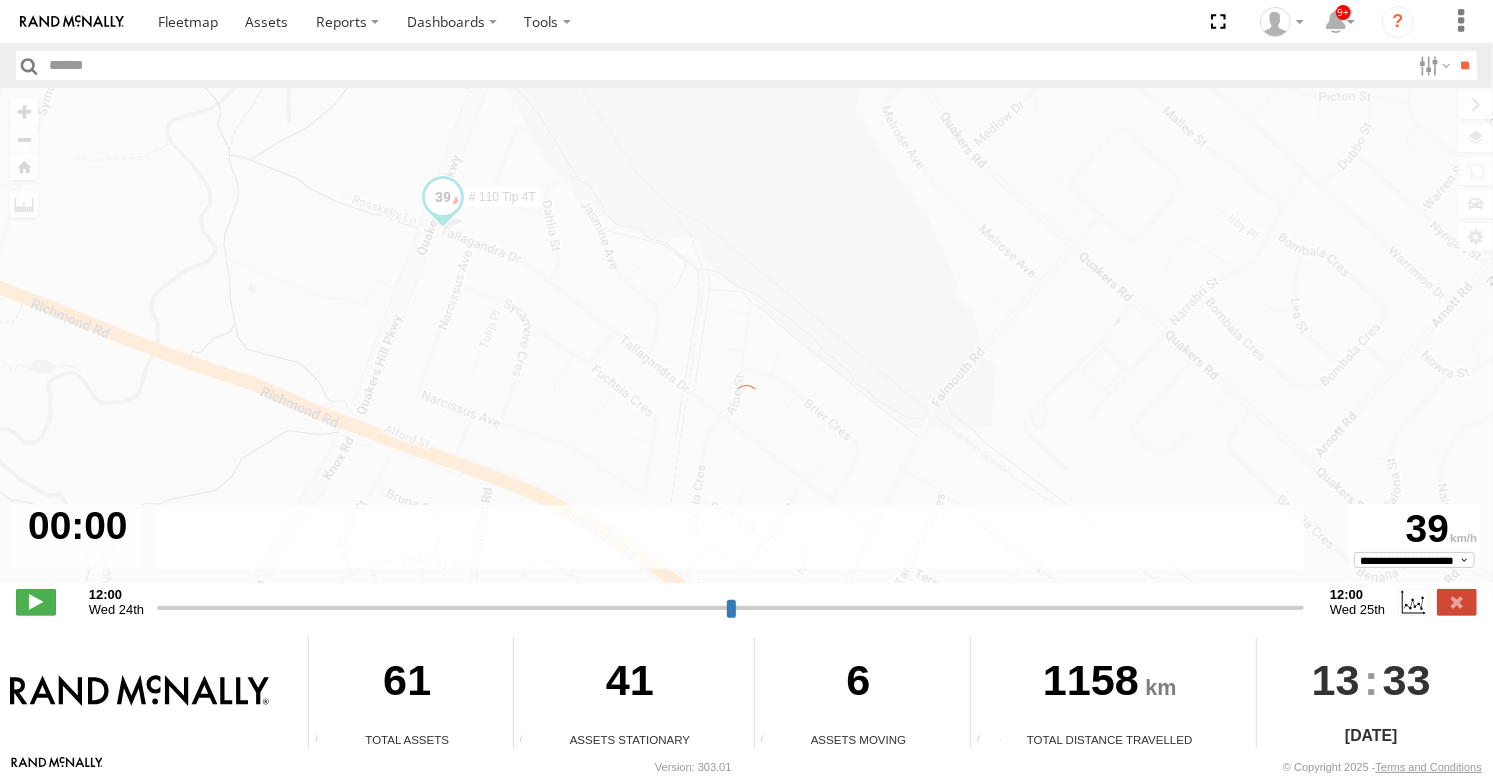 type on "**********" 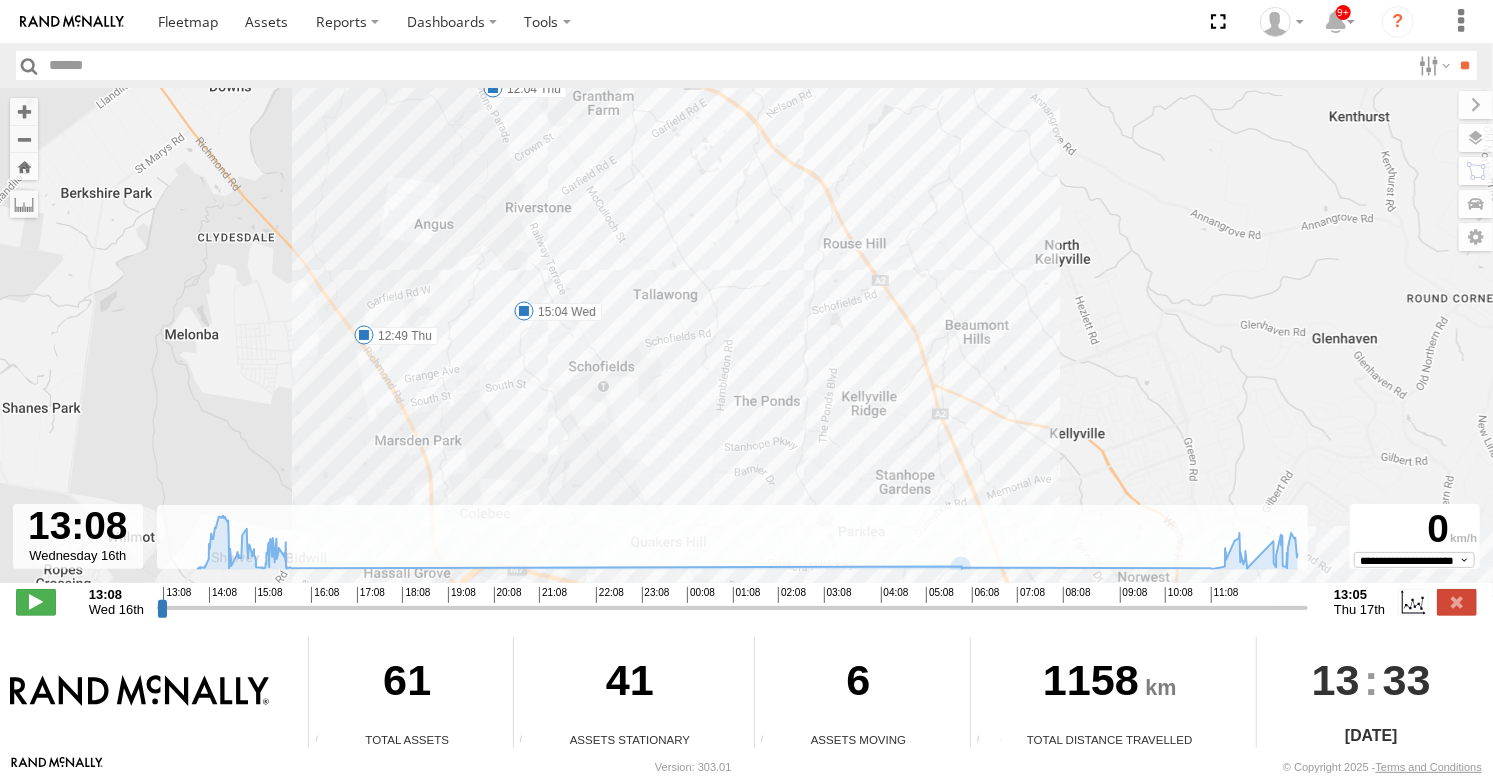 drag, startPoint x: 566, startPoint y: 350, endPoint x: 628, endPoint y: 433, distance: 103.6002 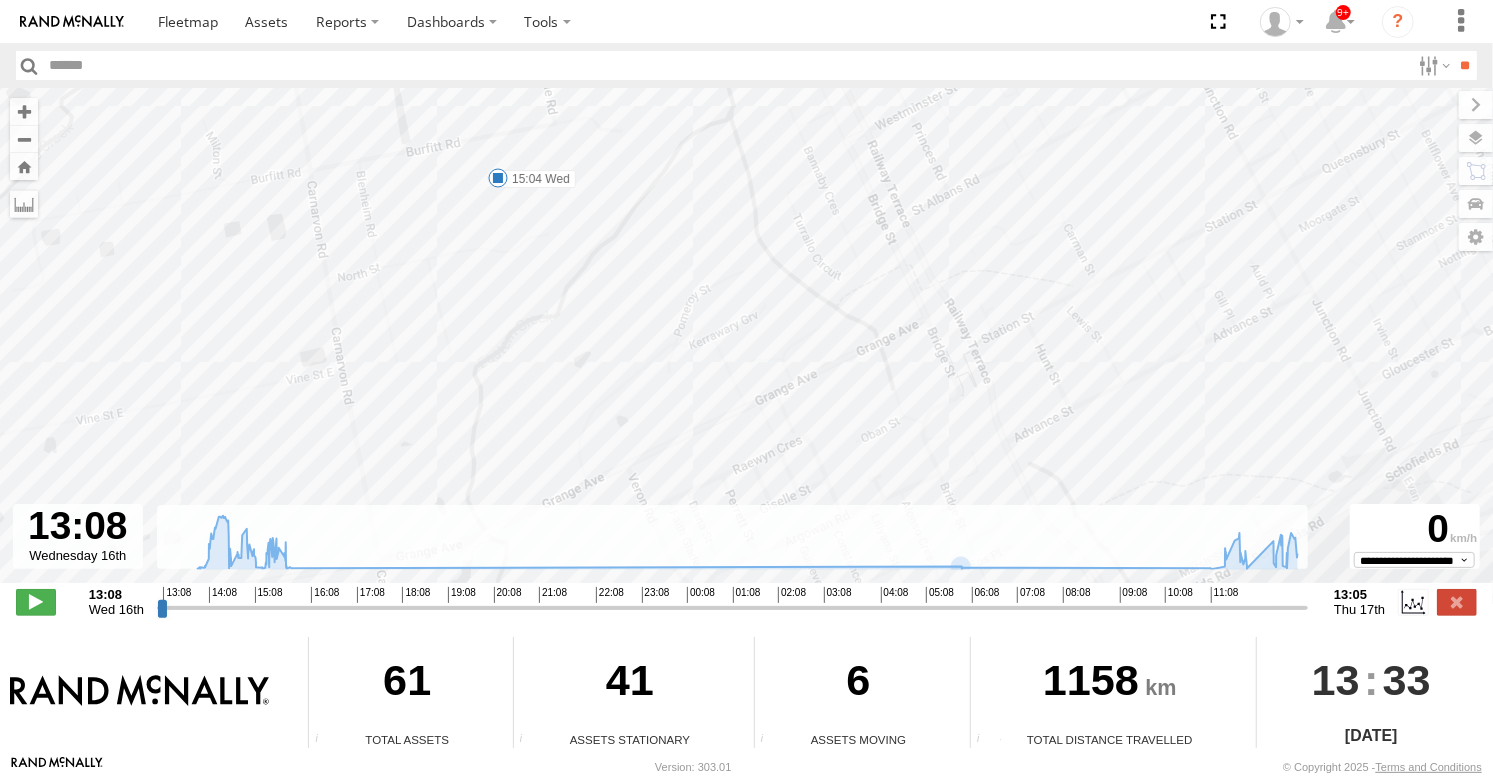 click on "# 110 Tip 4T 13:13 Wed 13:53 Wed 15:04 Wed 15:41 Wed 15:48 Wed 06:01 Thu 12:04 Thu 12:49 Thu" at bounding box center (746, 346) 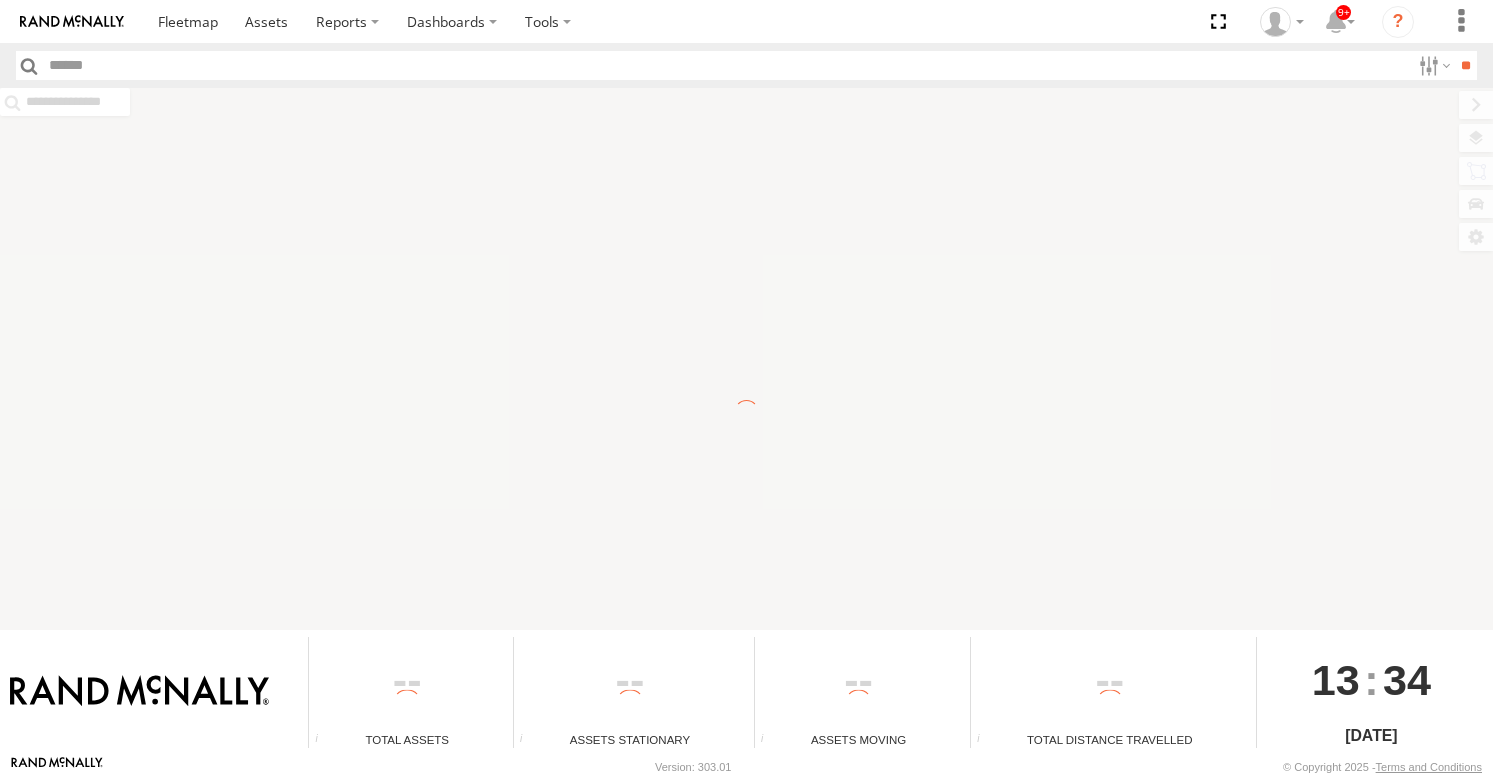 scroll, scrollTop: 0, scrollLeft: 0, axis: both 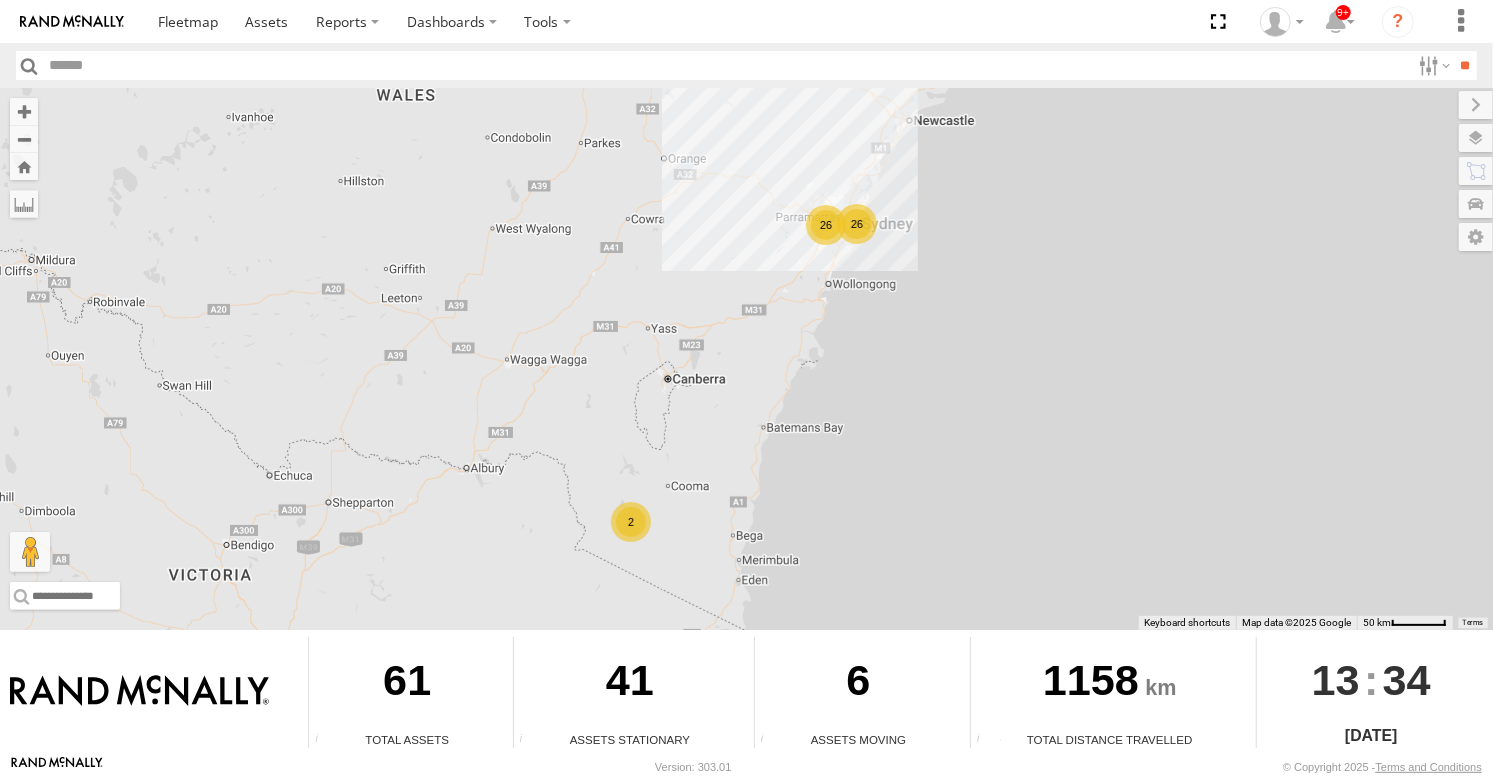 click on "26" at bounding box center (826, 225) 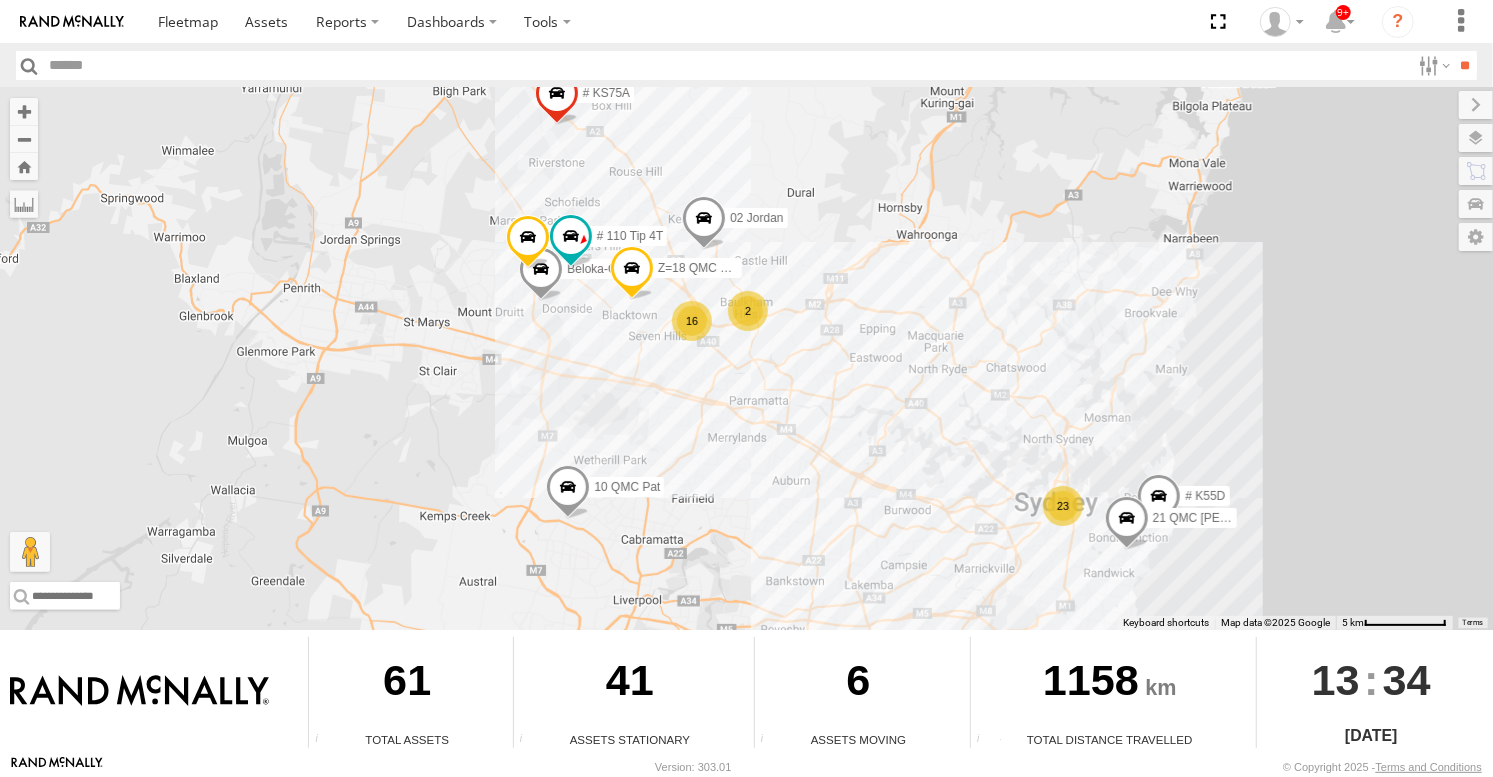 drag, startPoint x: 844, startPoint y: 514, endPoint x: 709, endPoint y: 440, distance: 153.9513 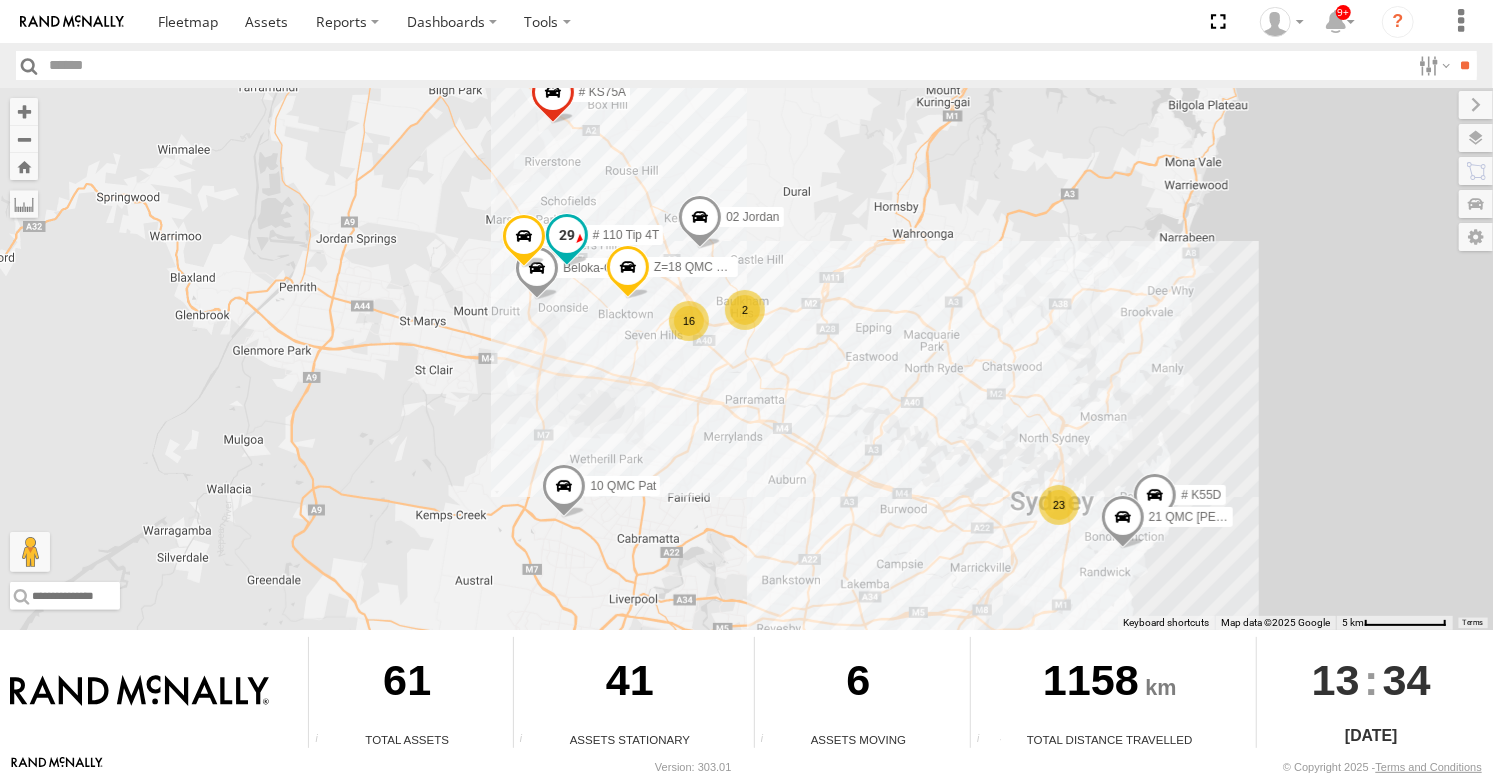 click at bounding box center (566, 235) 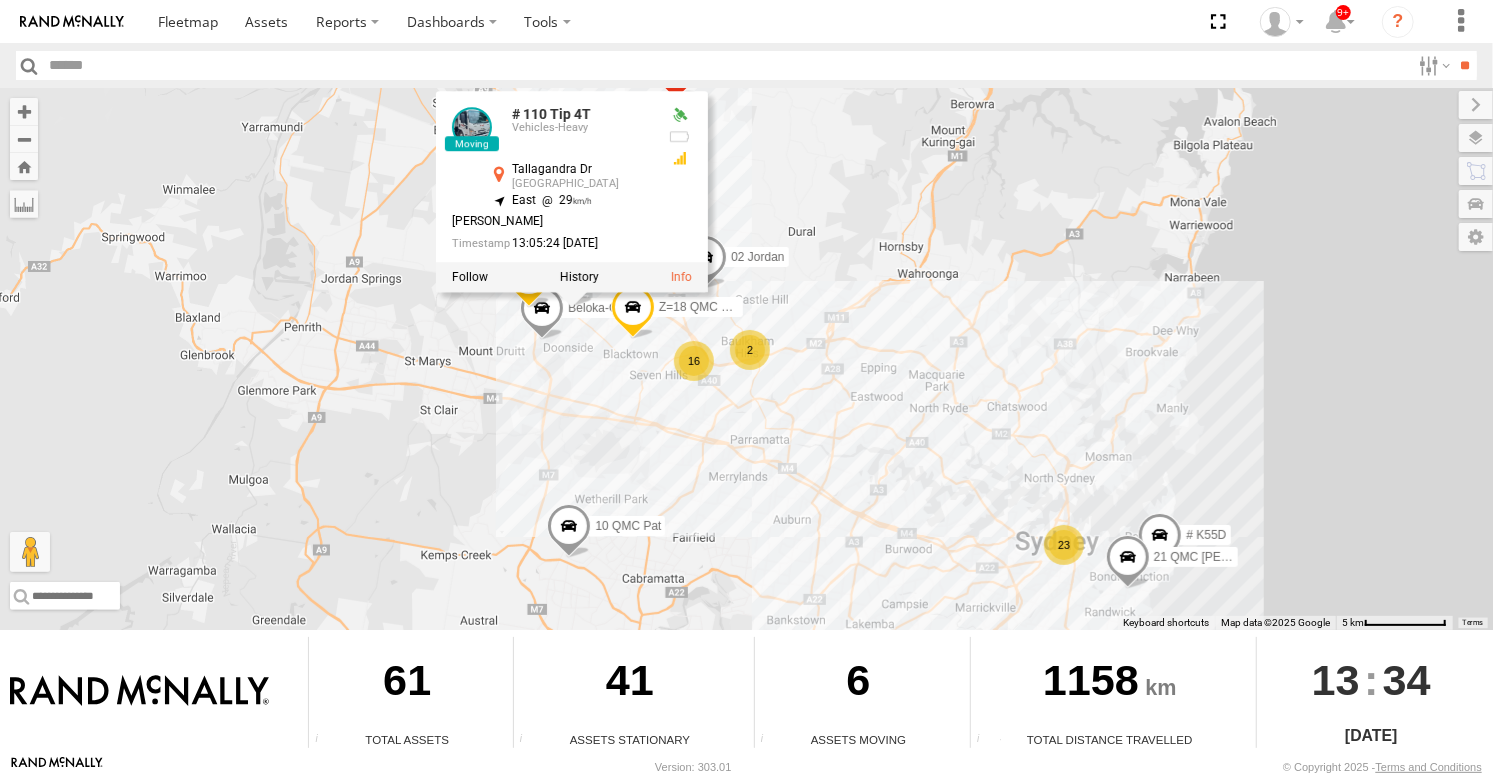 drag, startPoint x: 976, startPoint y: 267, endPoint x: 982, endPoint y: 311, distance: 44.407207 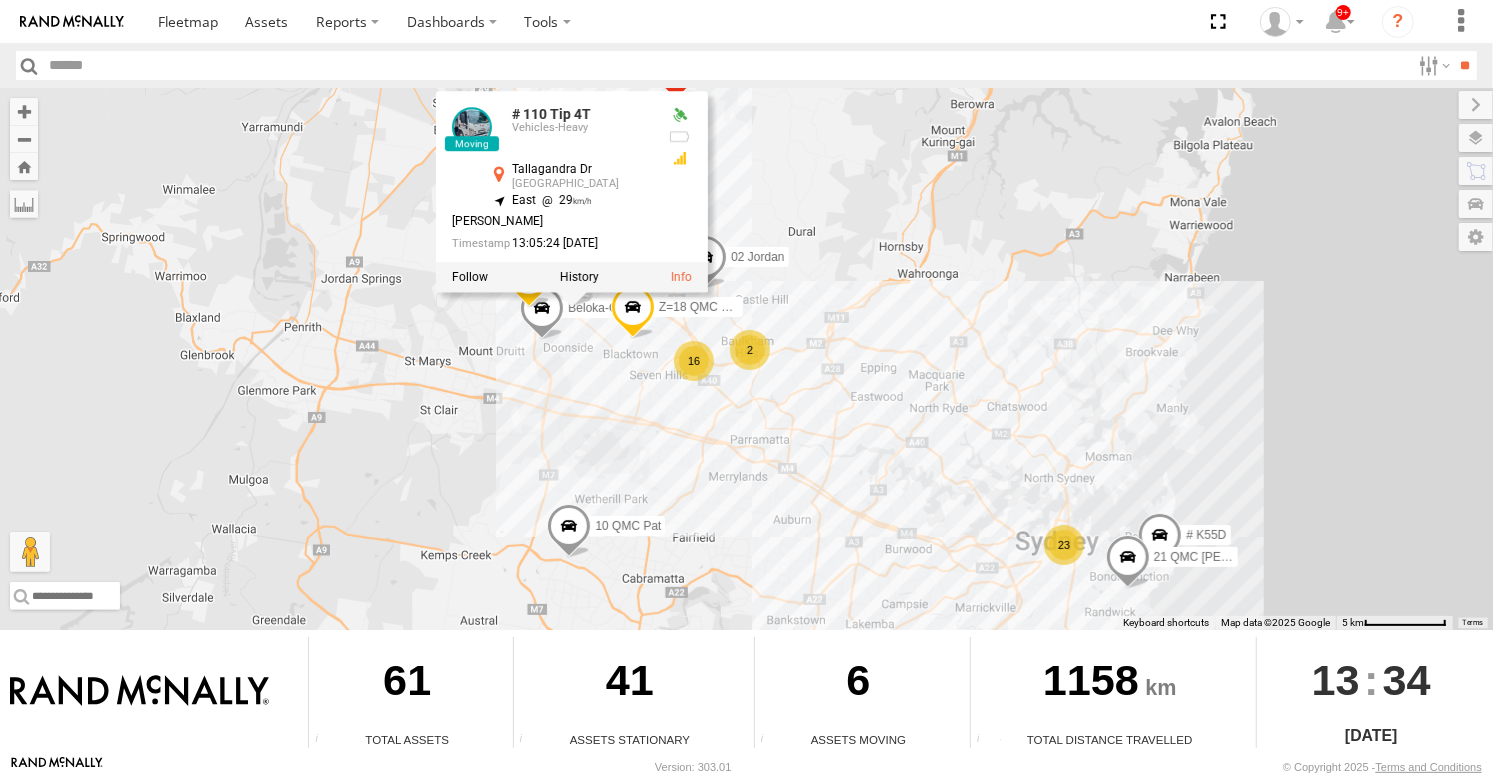 click on "23 10 QMC Pat 16 # KS75A 21 QMC Pat Junior 2 # 107 Hino 3T Beloka-CHV61N 02 Jordan Z=18 QMC Written off # K55D 28 QMC # 110 Tip 4T # 110 Tip 4T Vehicles-Heavy Tallagandra Dr Quakers Hill -33.73922 ,  150.87224 East 29 Phillip Taylor 13:05:24 17/07/2025" at bounding box center [746, 359] 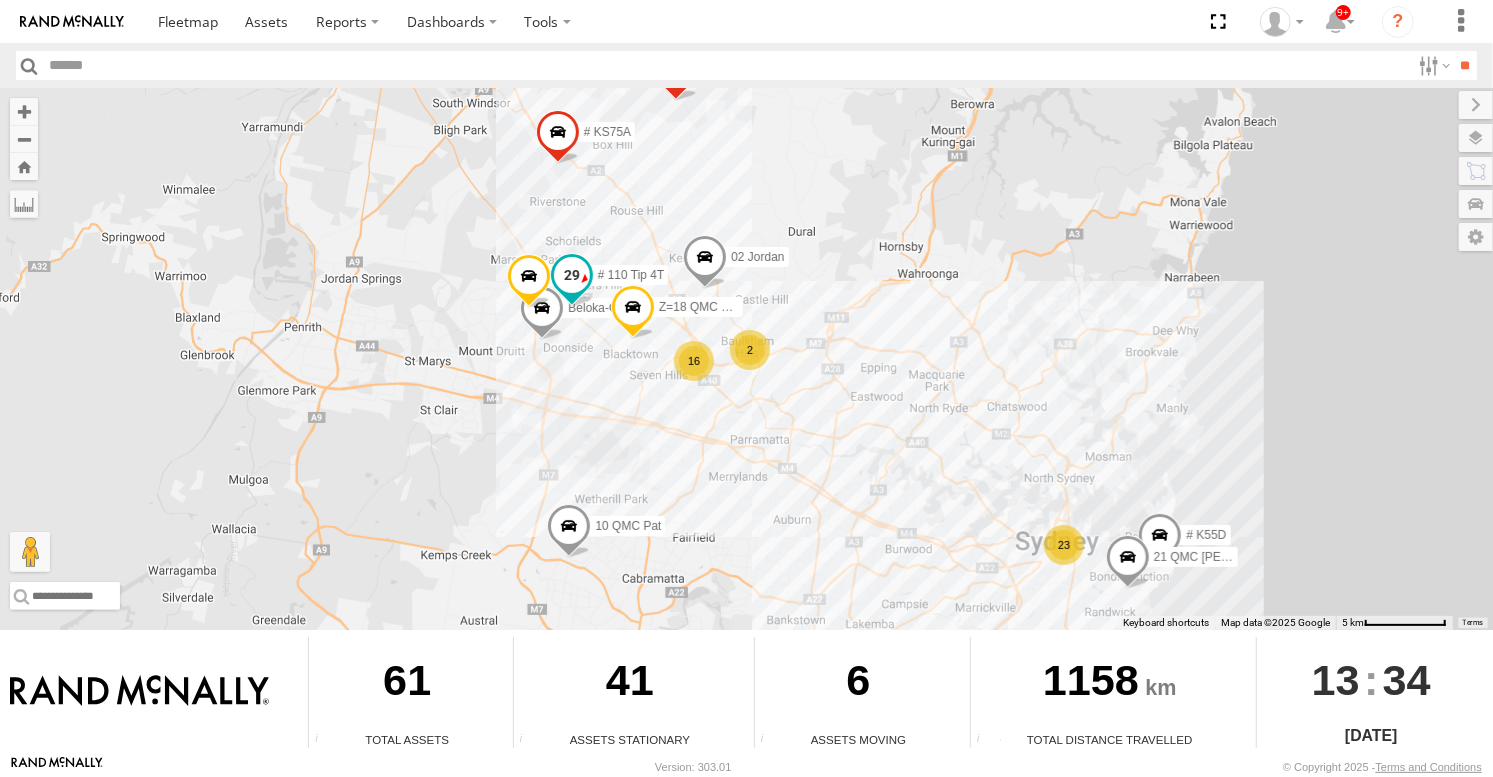click at bounding box center [571, 275] 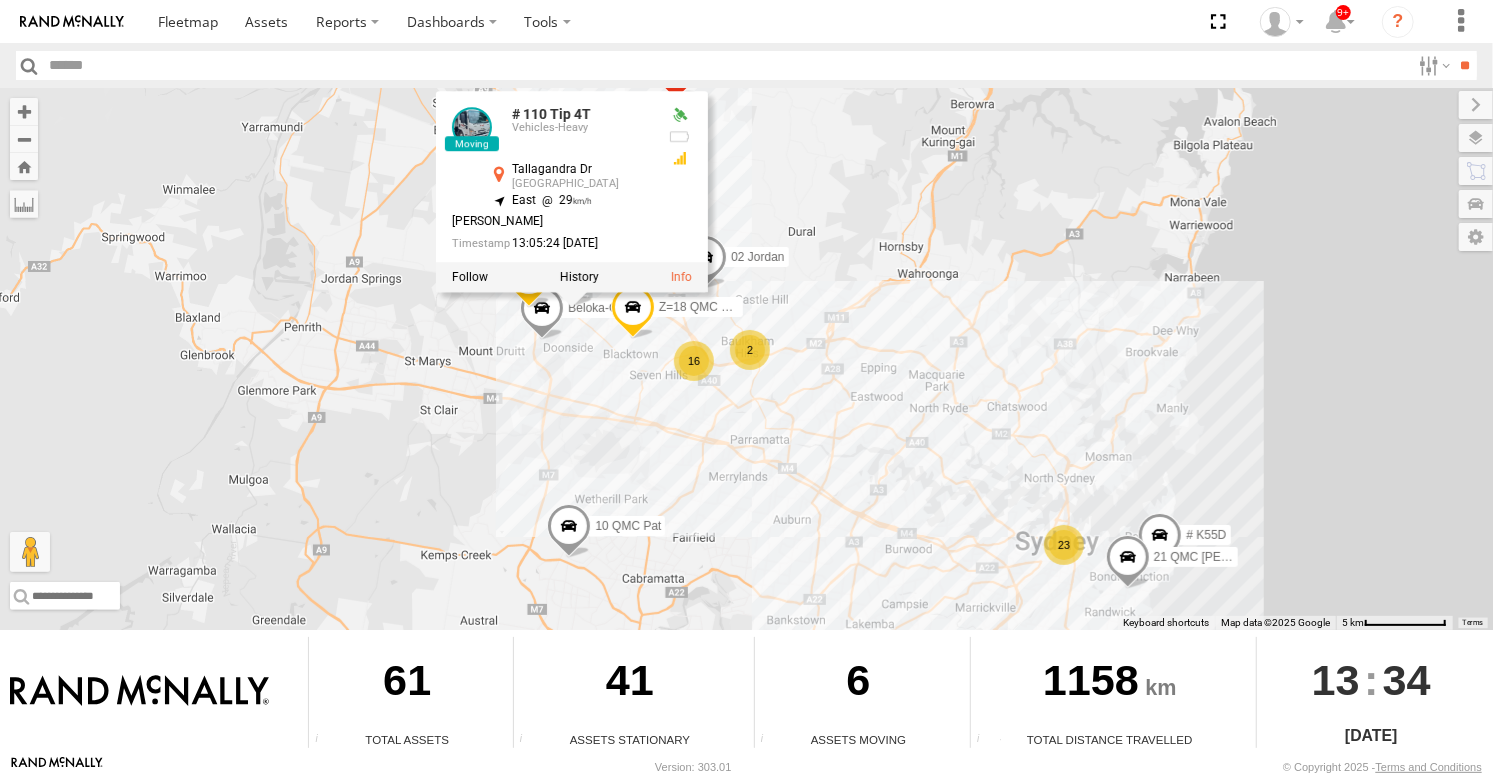 click on "23 10 QMC Pat 16 # KS75A 21 QMC Pat Junior 2 # 107 Hino 3T Beloka-CHV61N 02 Jordan Z=18 QMC Written off # K55D 28 QMC # 110 Tip 4T # 110 Tip 4T Vehicles-Heavy Tallagandra Dr Quakers Hill -33.73922 ,  150.87224 East 29 Phillip Taylor 13:05:24 17/07/2025" at bounding box center [746, 359] 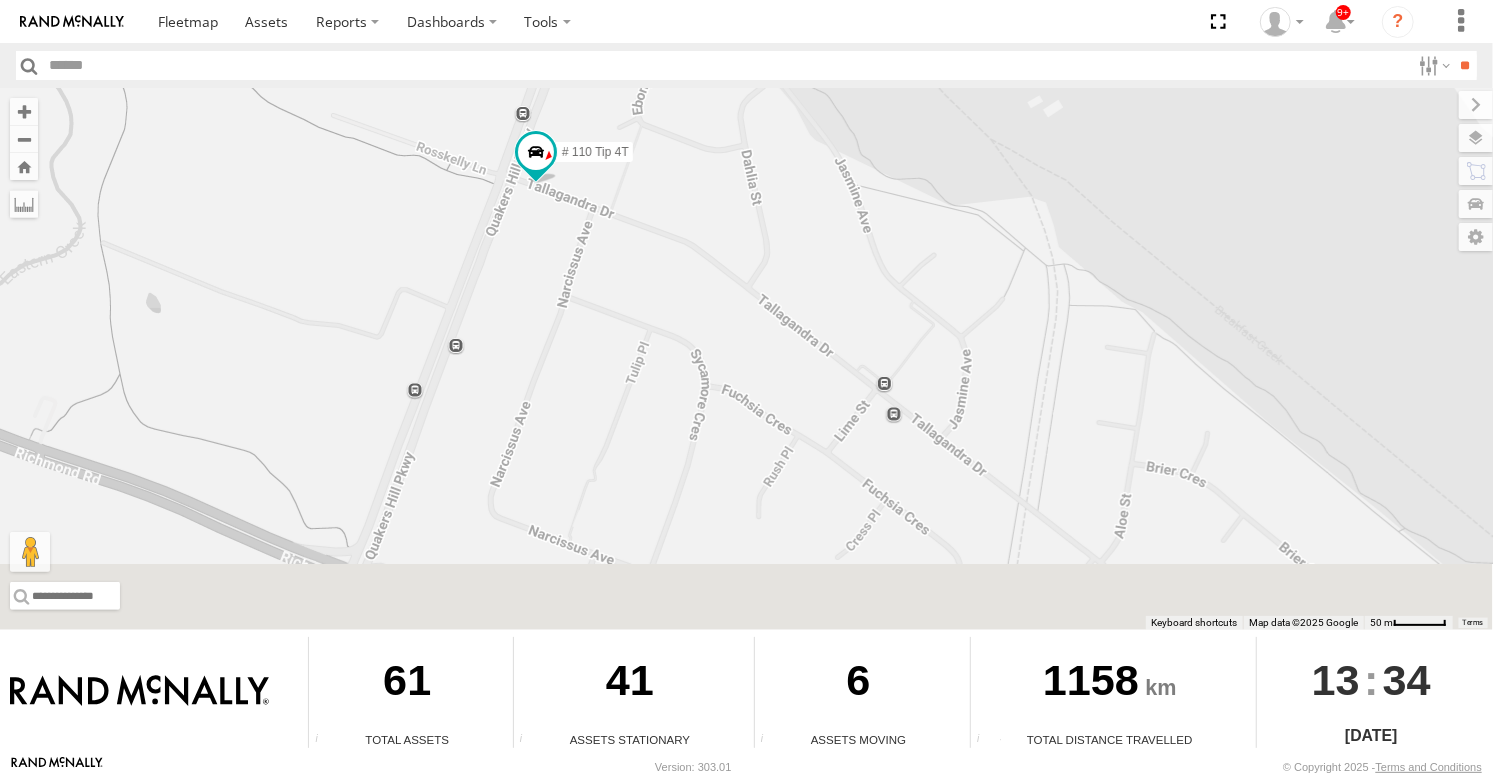 drag, startPoint x: 1059, startPoint y: 441, endPoint x: 922, endPoint y: 172, distance: 301.87747 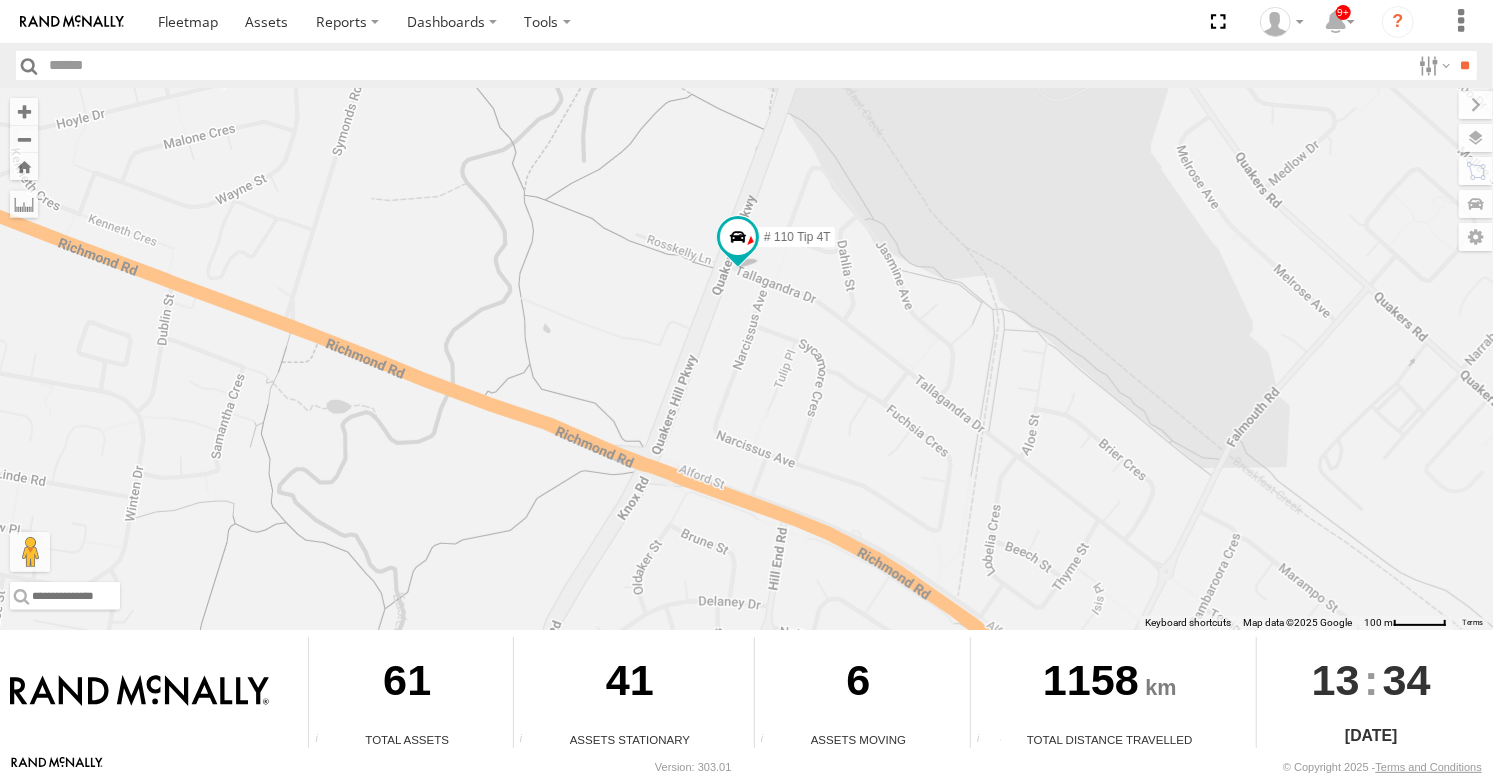 drag, startPoint x: 1066, startPoint y: 520, endPoint x: 988, endPoint y: 452, distance: 103.47947 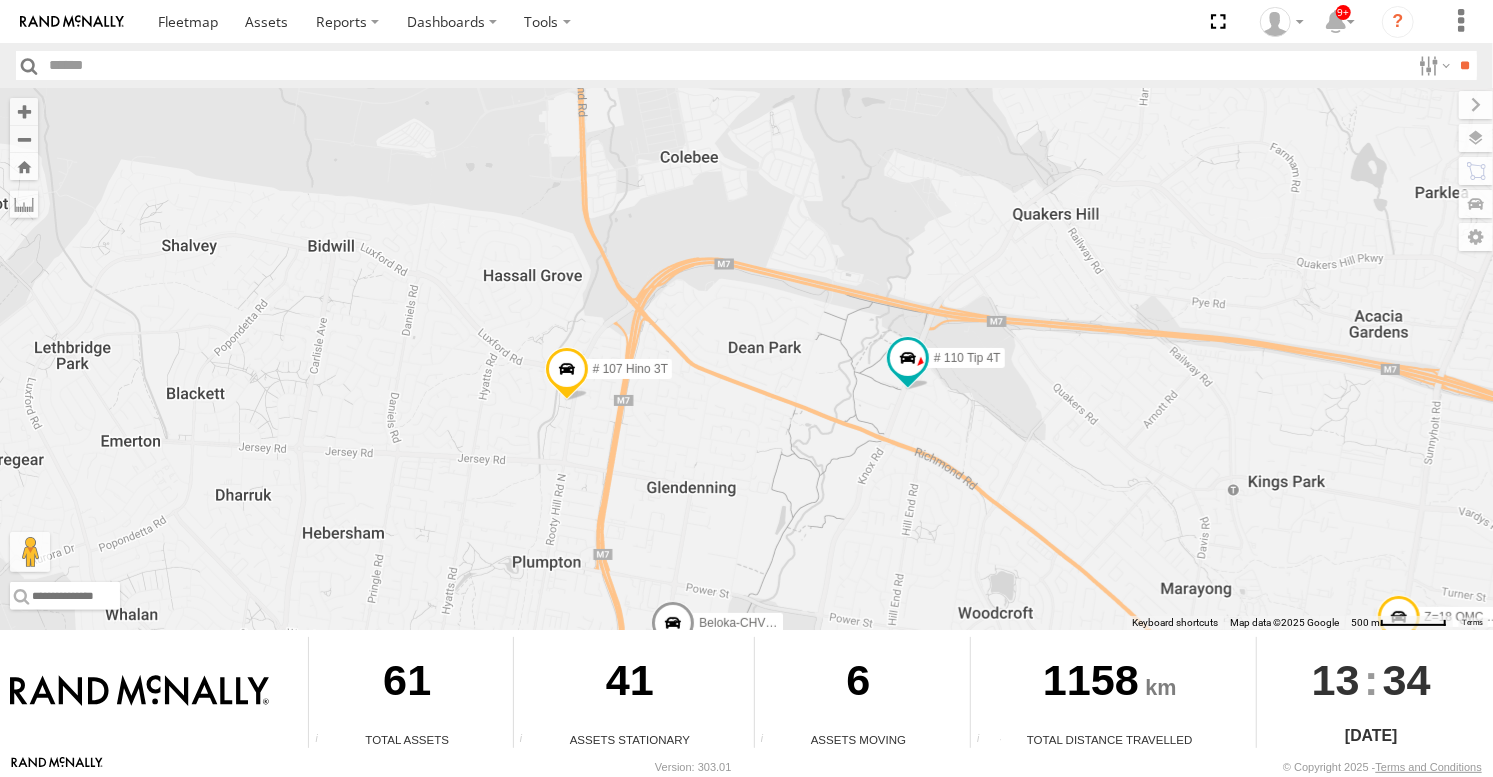 drag, startPoint x: 1072, startPoint y: 517, endPoint x: 1076, endPoint y: 495, distance: 22.36068 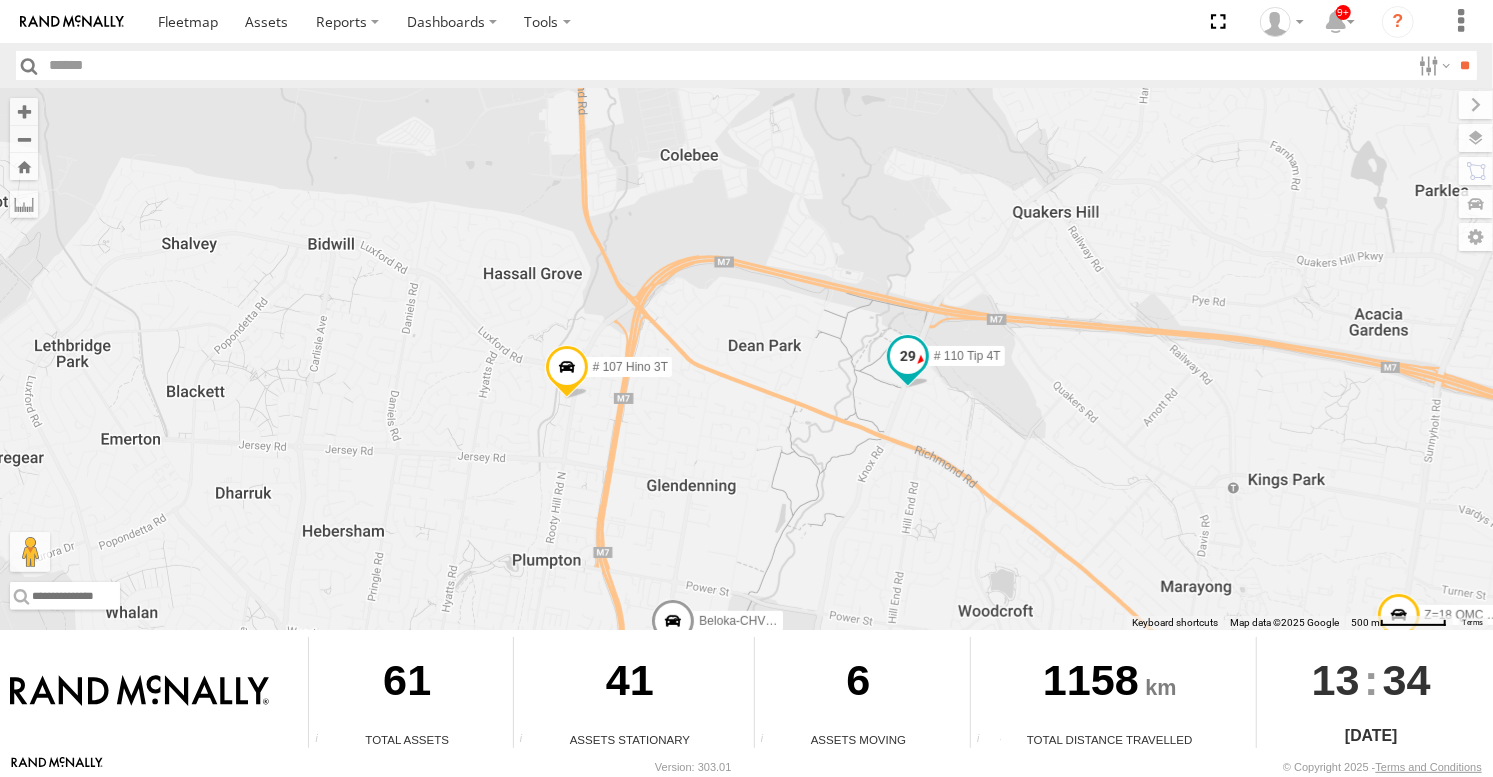 click at bounding box center [907, 362] 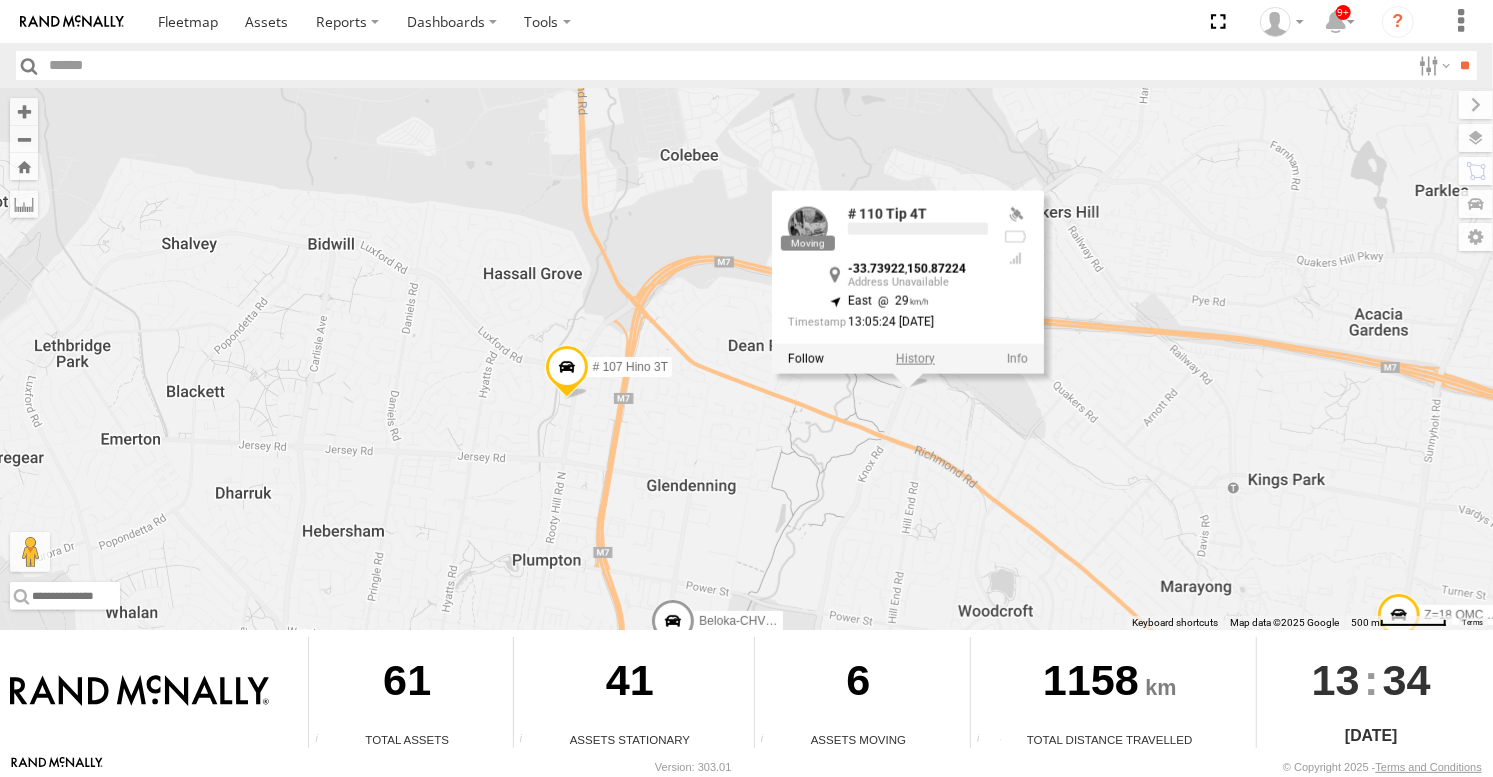 click at bounding box center [914, 359] 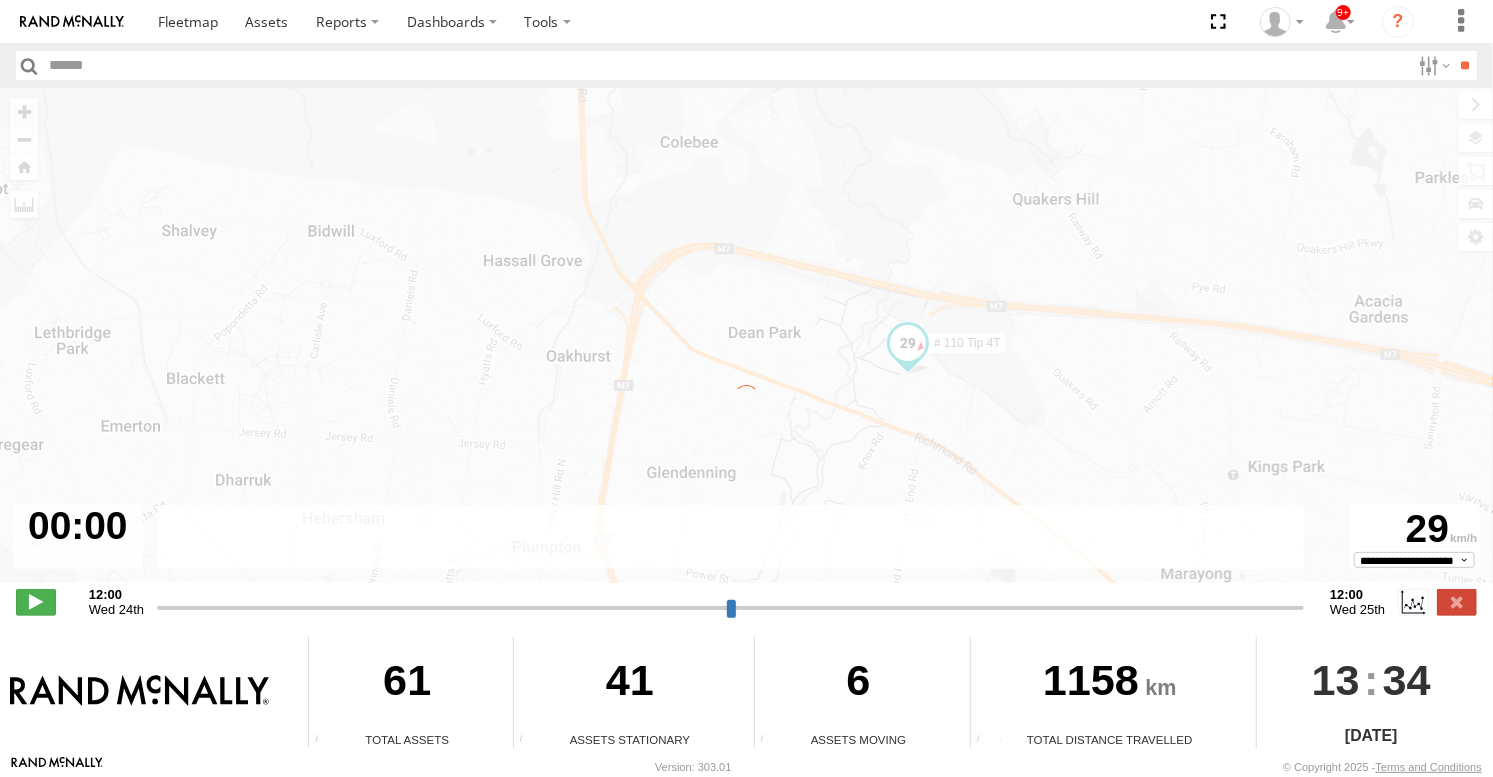 type on "**********" 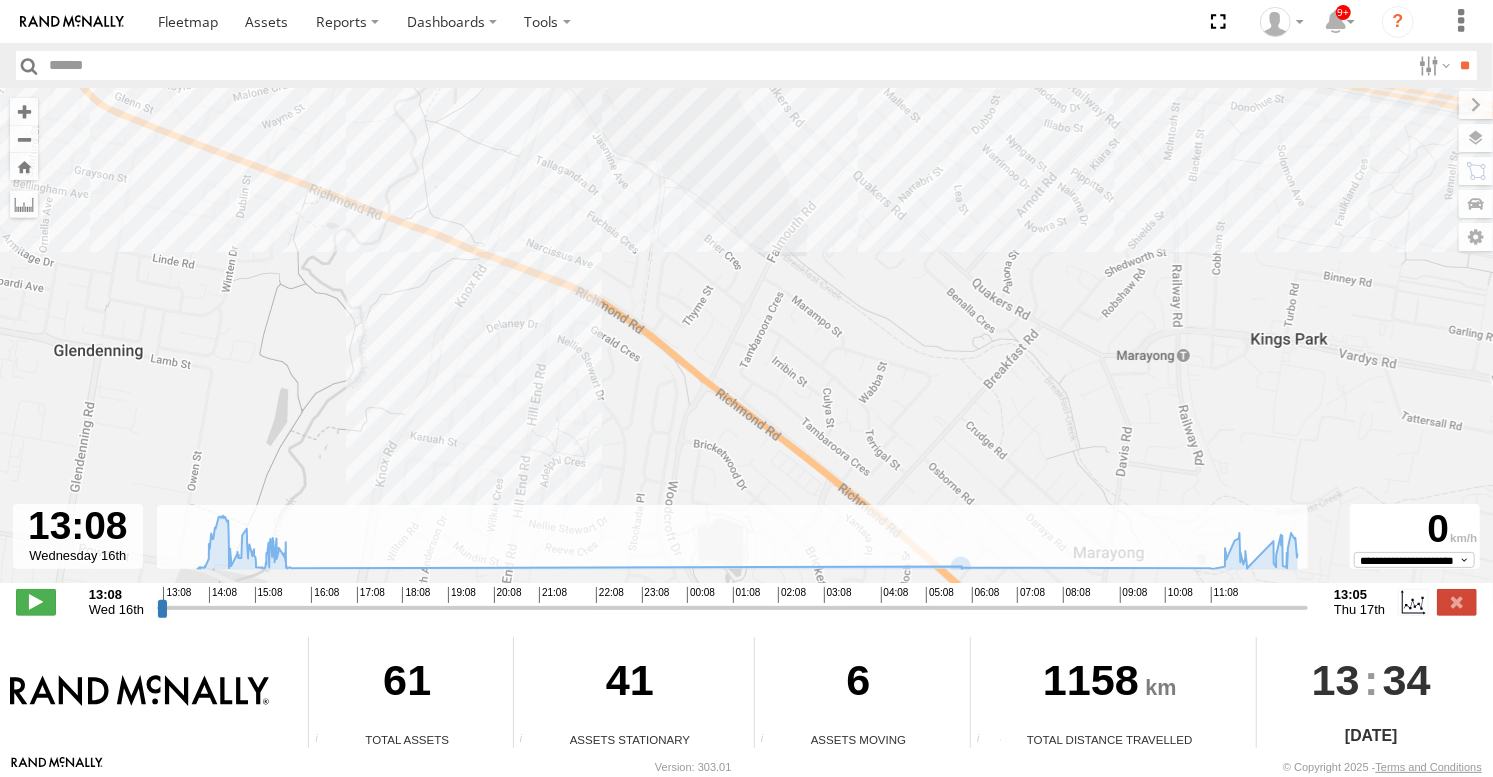 drag, startPoint x: 844, startPoint y: 440, endPoint x: 811, endPoint y: 428, distance: 35.1141 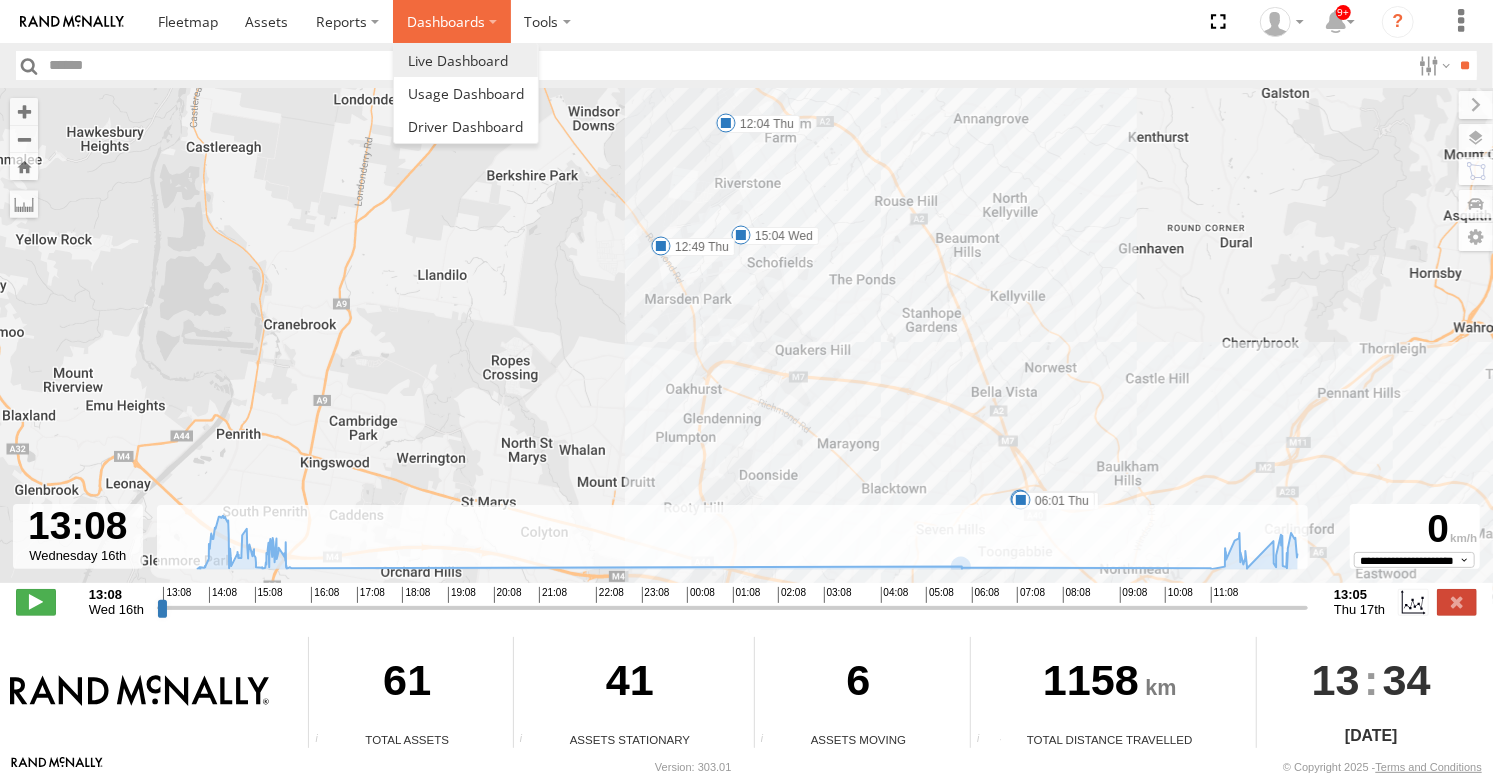 click on "Dashboards" at bounding box center [452, 21] 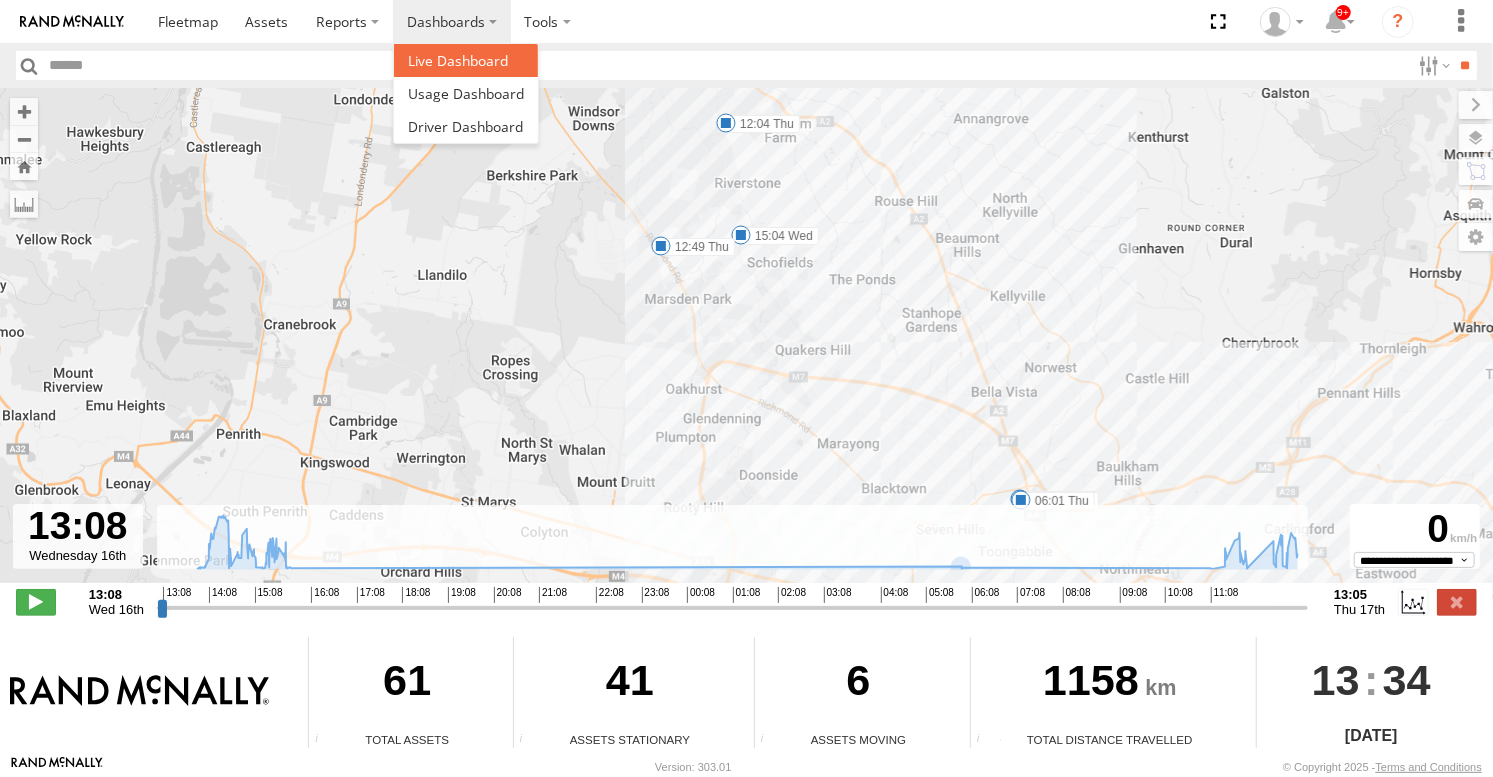 click at bounding box center [458, 60] 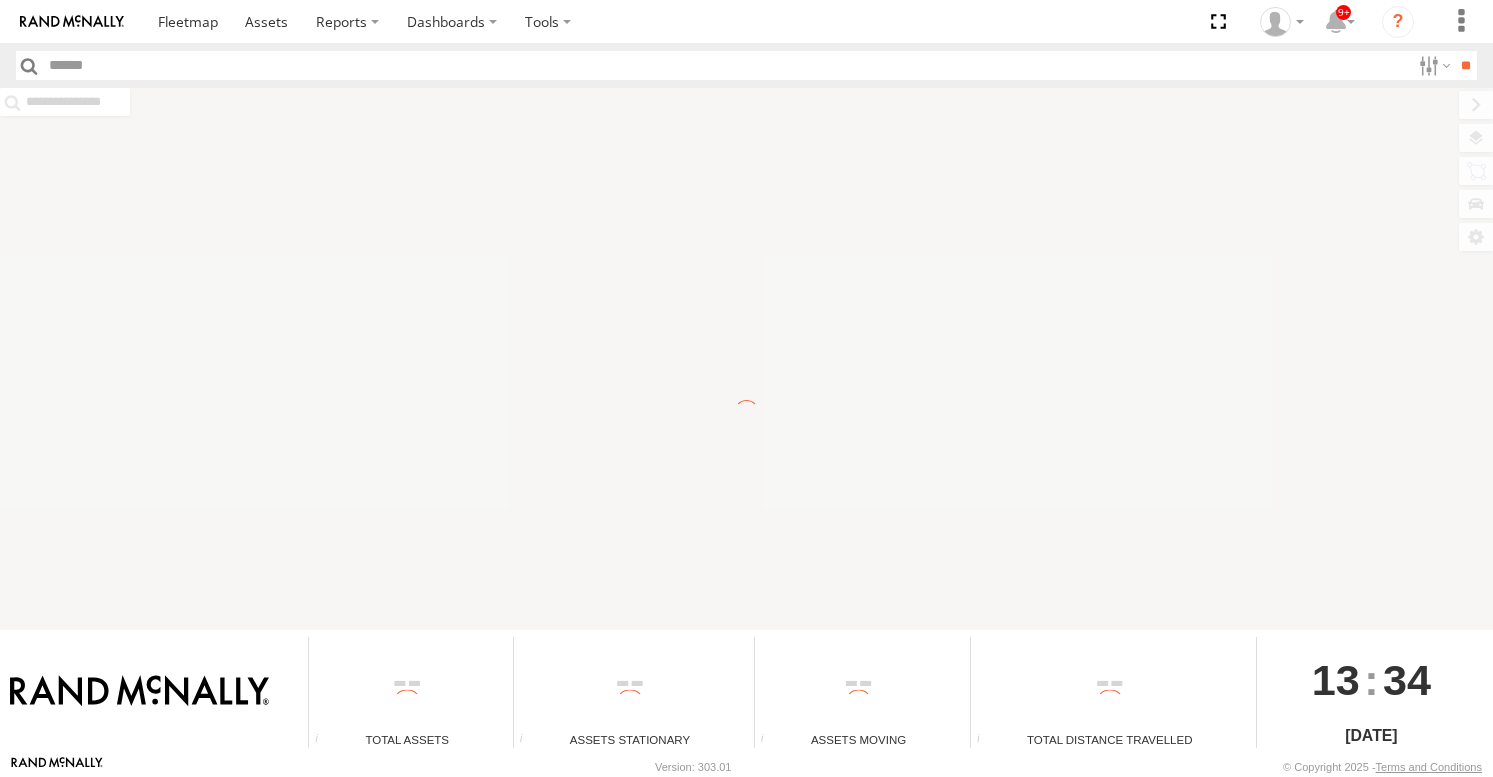 scroll, scrollTop: 0, scrollLeft: 0, axis: both 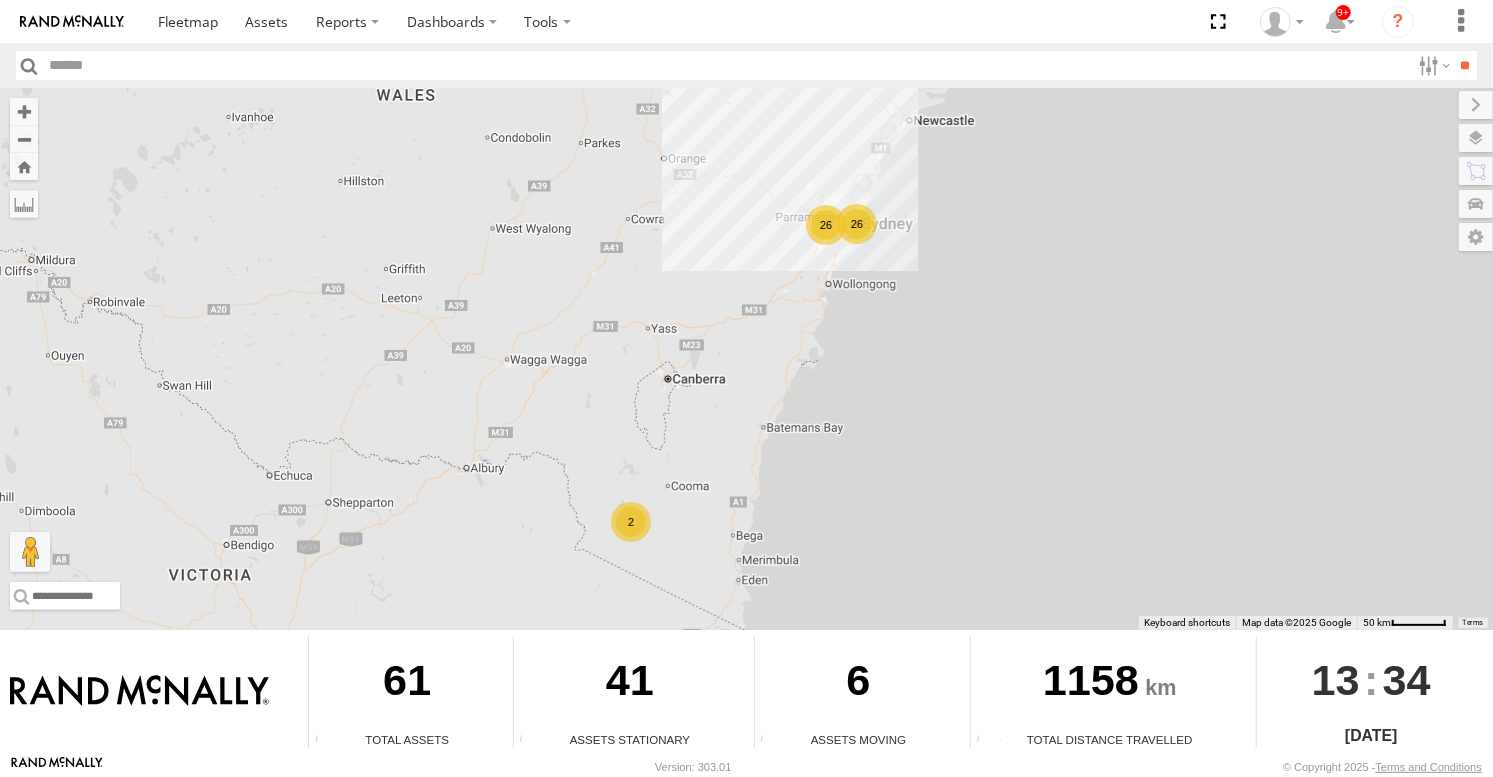 click on "26" at bounding box center [826, 225] 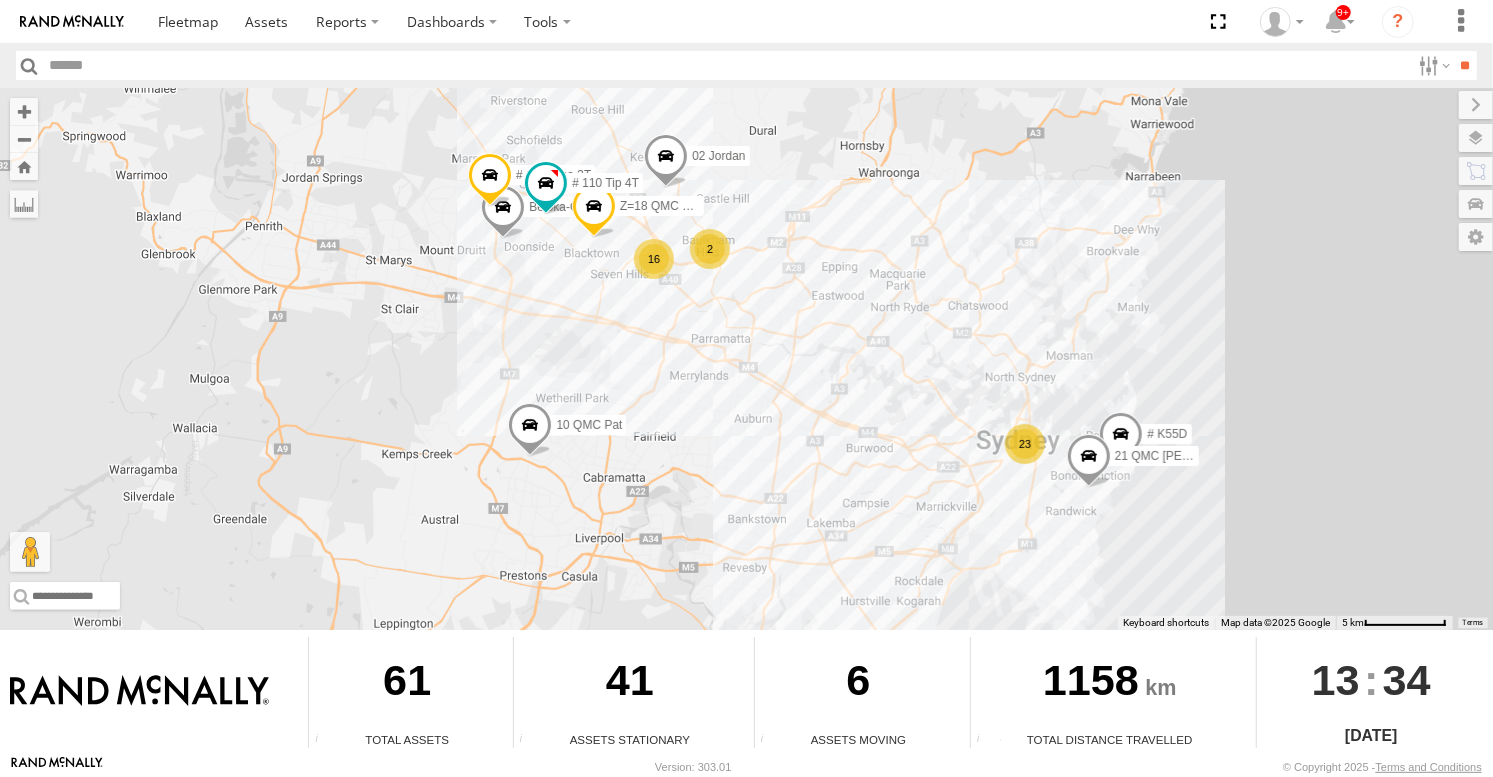drag, startPoint x: 1142, startPoint y: 417, endPoint x: 1010, endPoint y: 284, distance: 187.38463 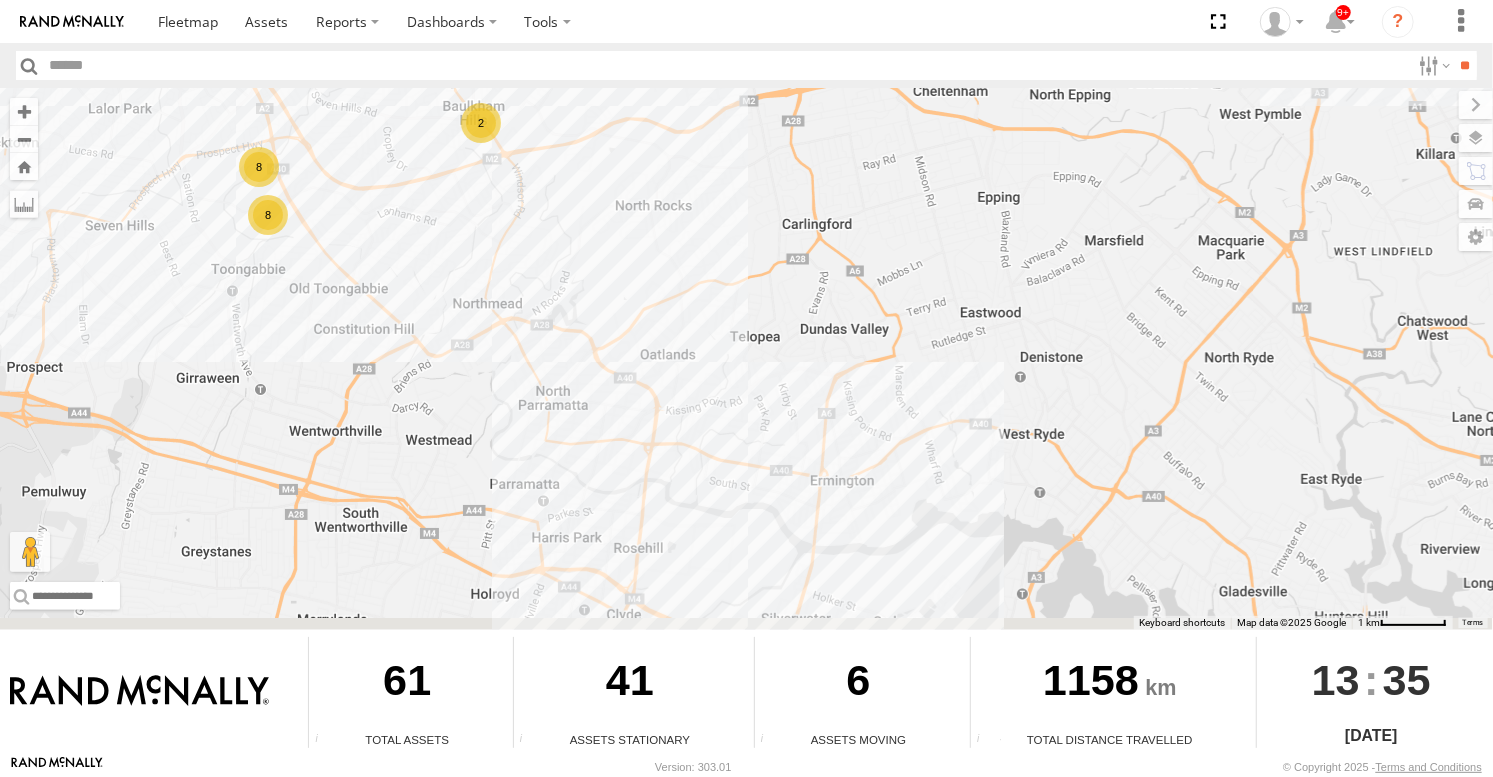 drag, startPoint x: 776, startPoint y: 353, endPoint x: 573, endPoint y: 176, distance: 269.3288 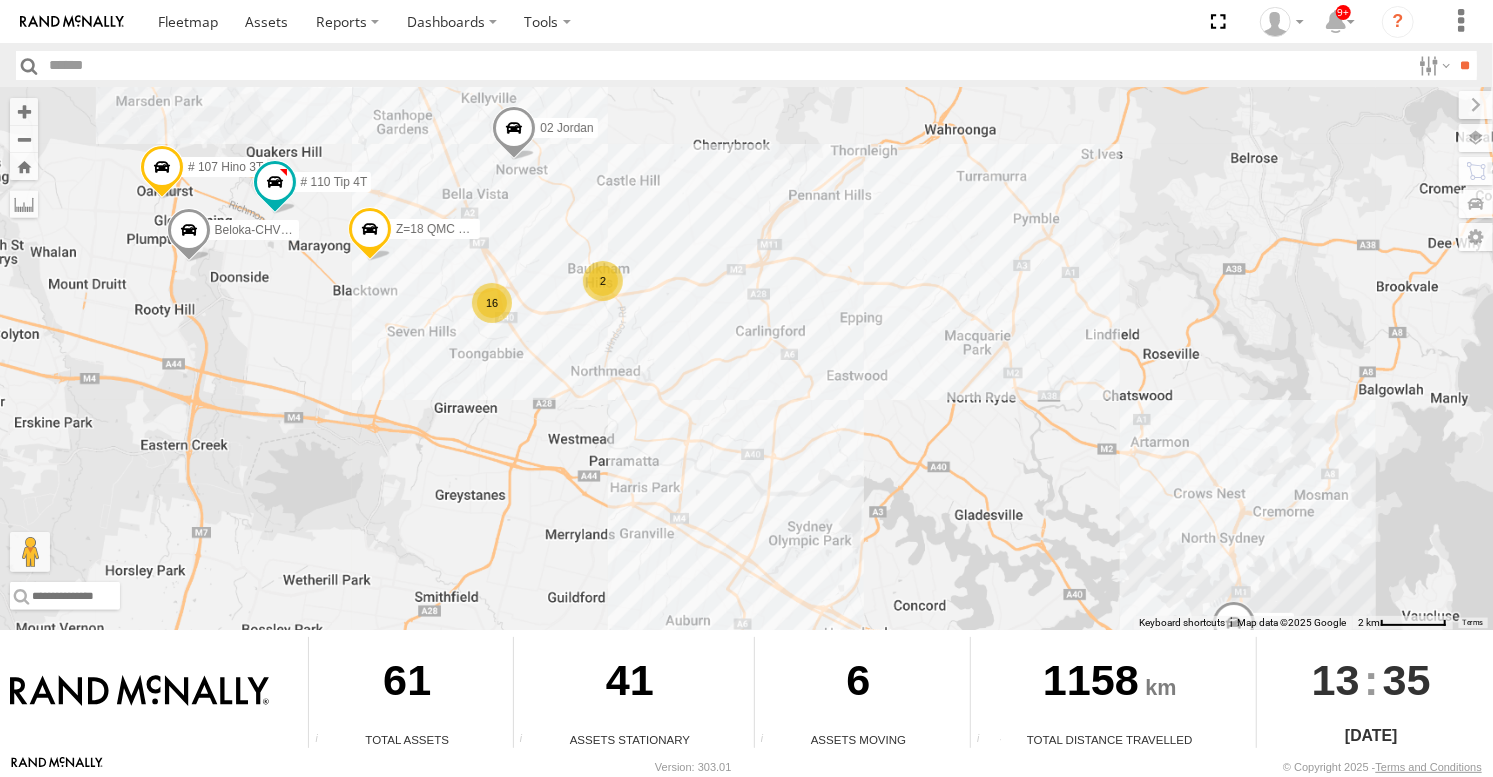 drag, startPoint x: 1059, startPoint y: 546, endPoint x: 729, endPoint y: 167, distance: 502.53458 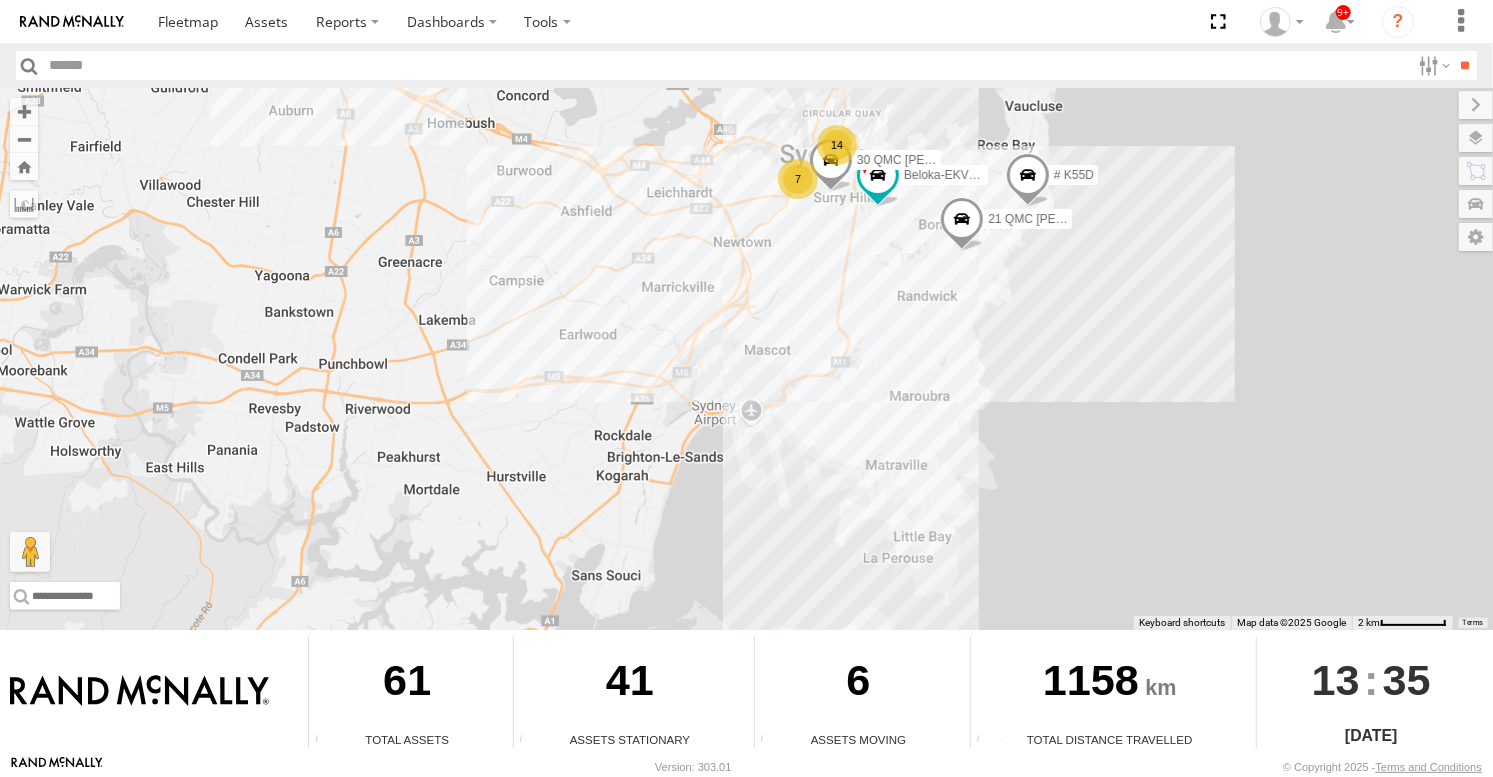click on "7" at bounding box center (798, 179) 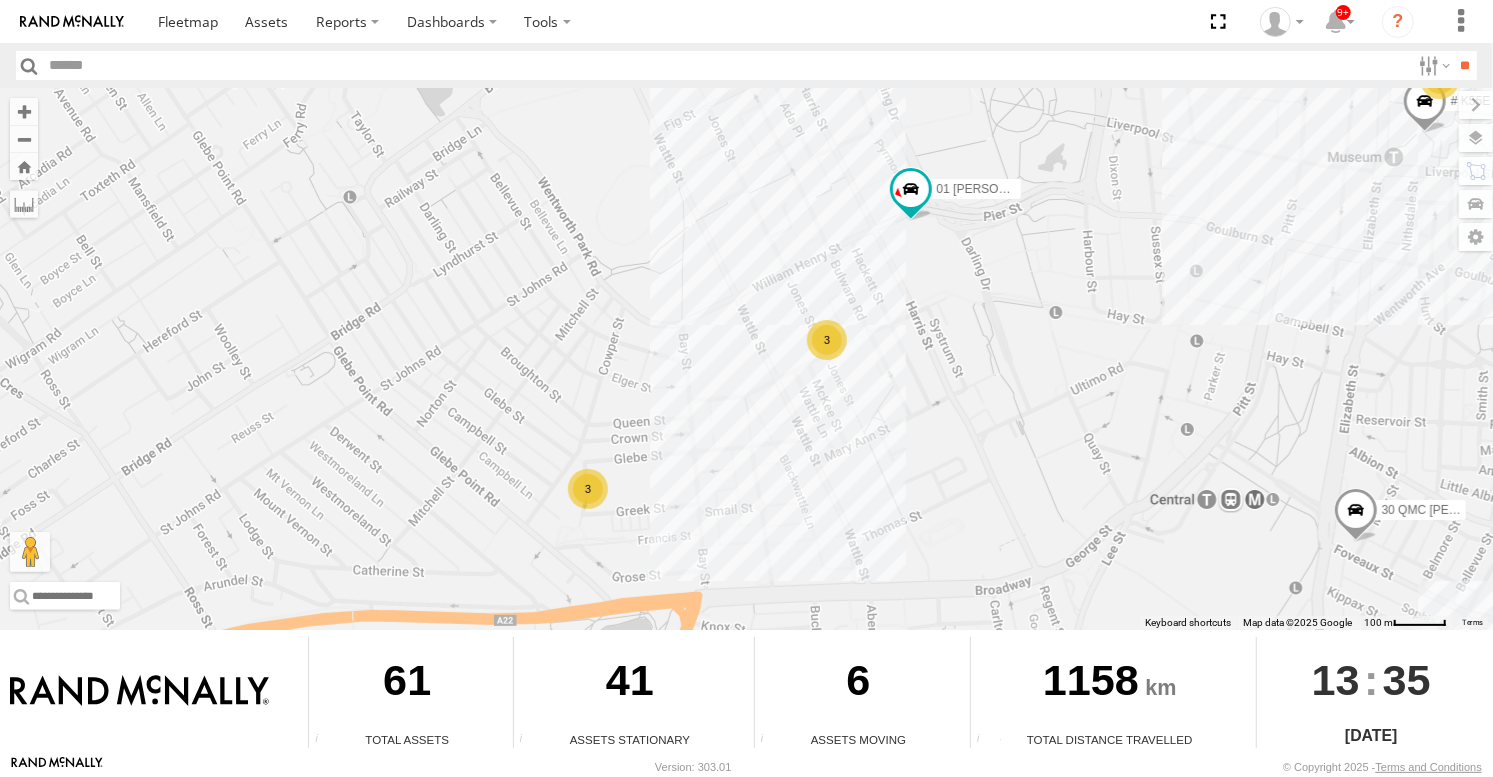 click on "3" at bounding box center (827, 340) 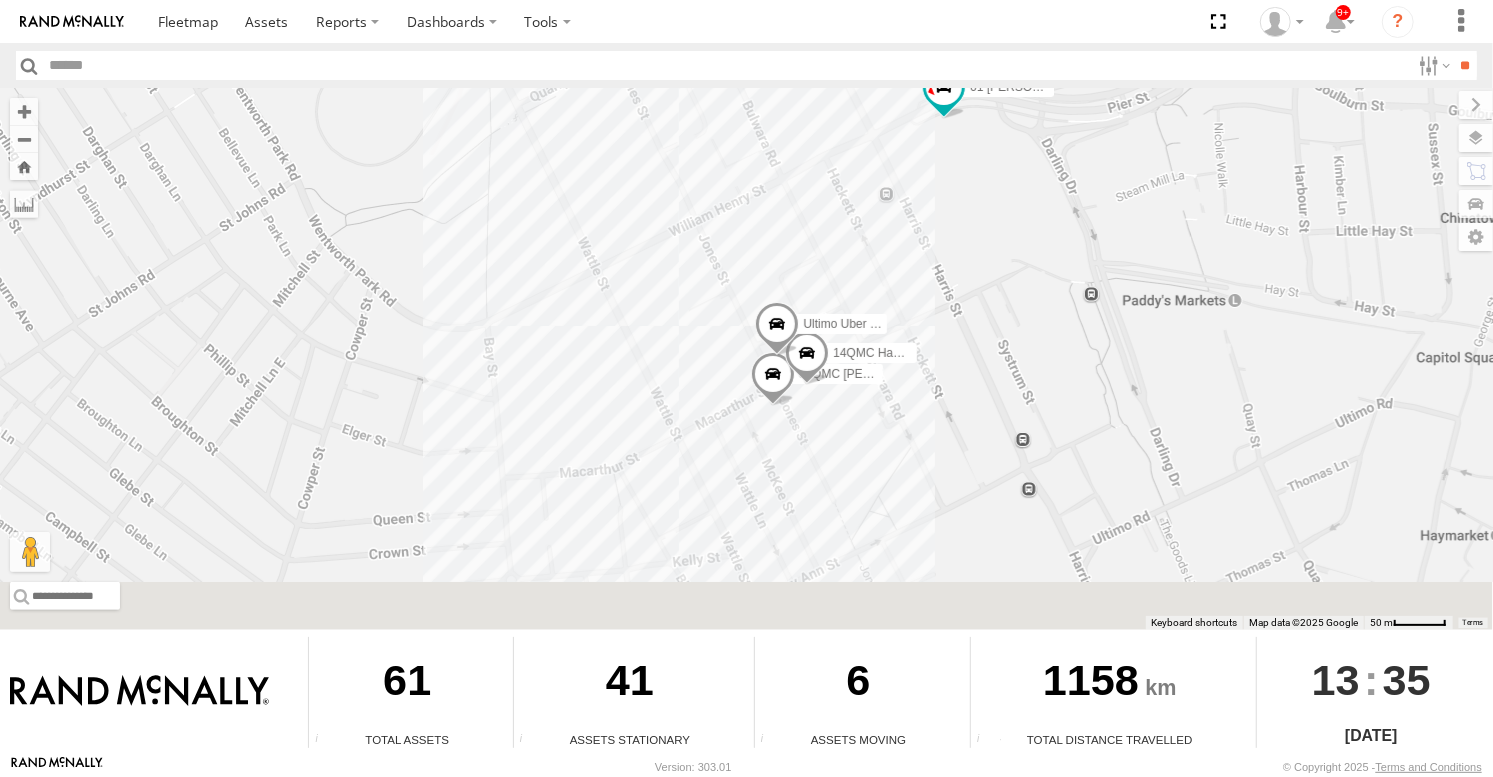 drag, startPoint x: 950, startPoint y: 379, endPoint x: 912, endPoint y: 260, distance: 124.919975 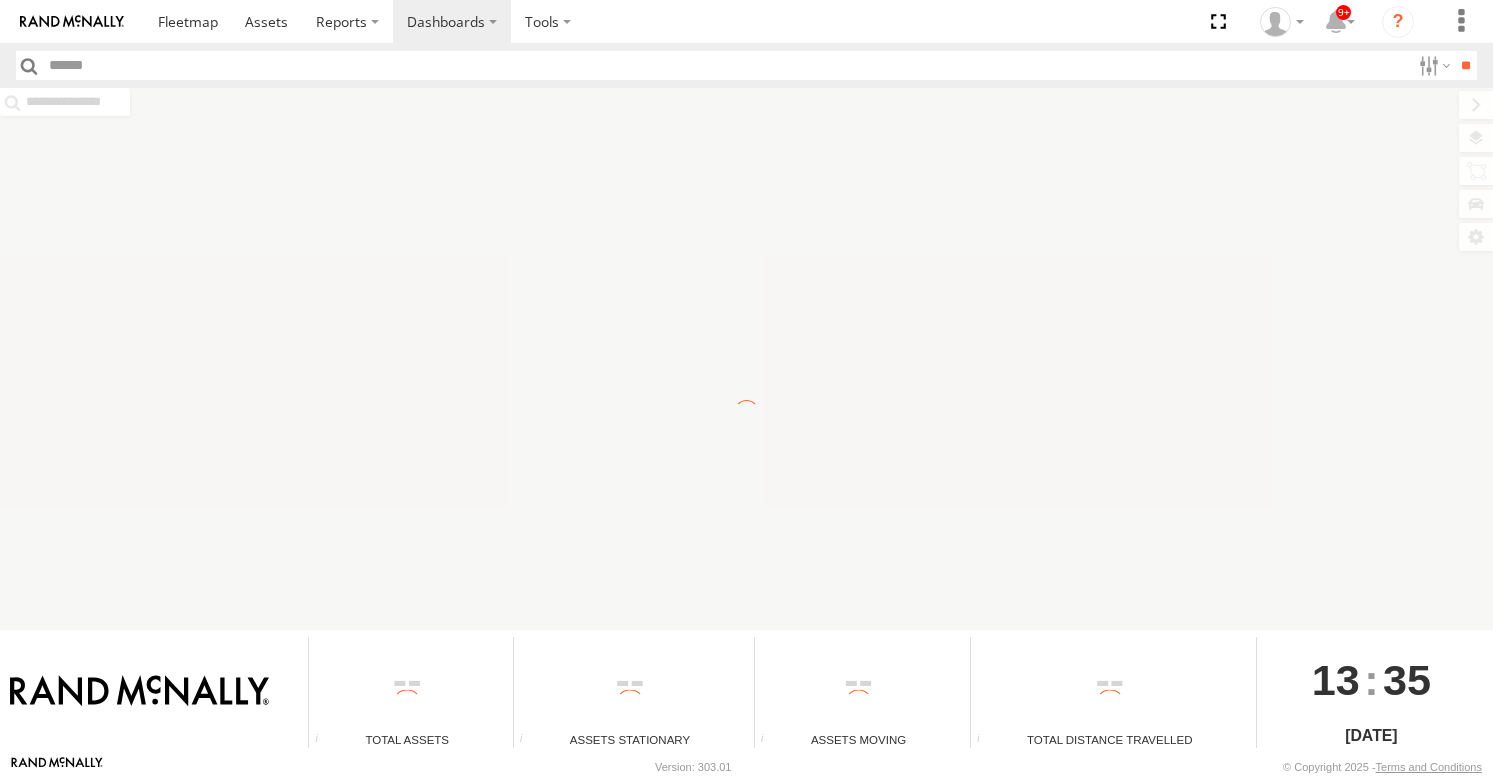 scroll, scrollTop: 0, scrollLeft: 0, axis: both 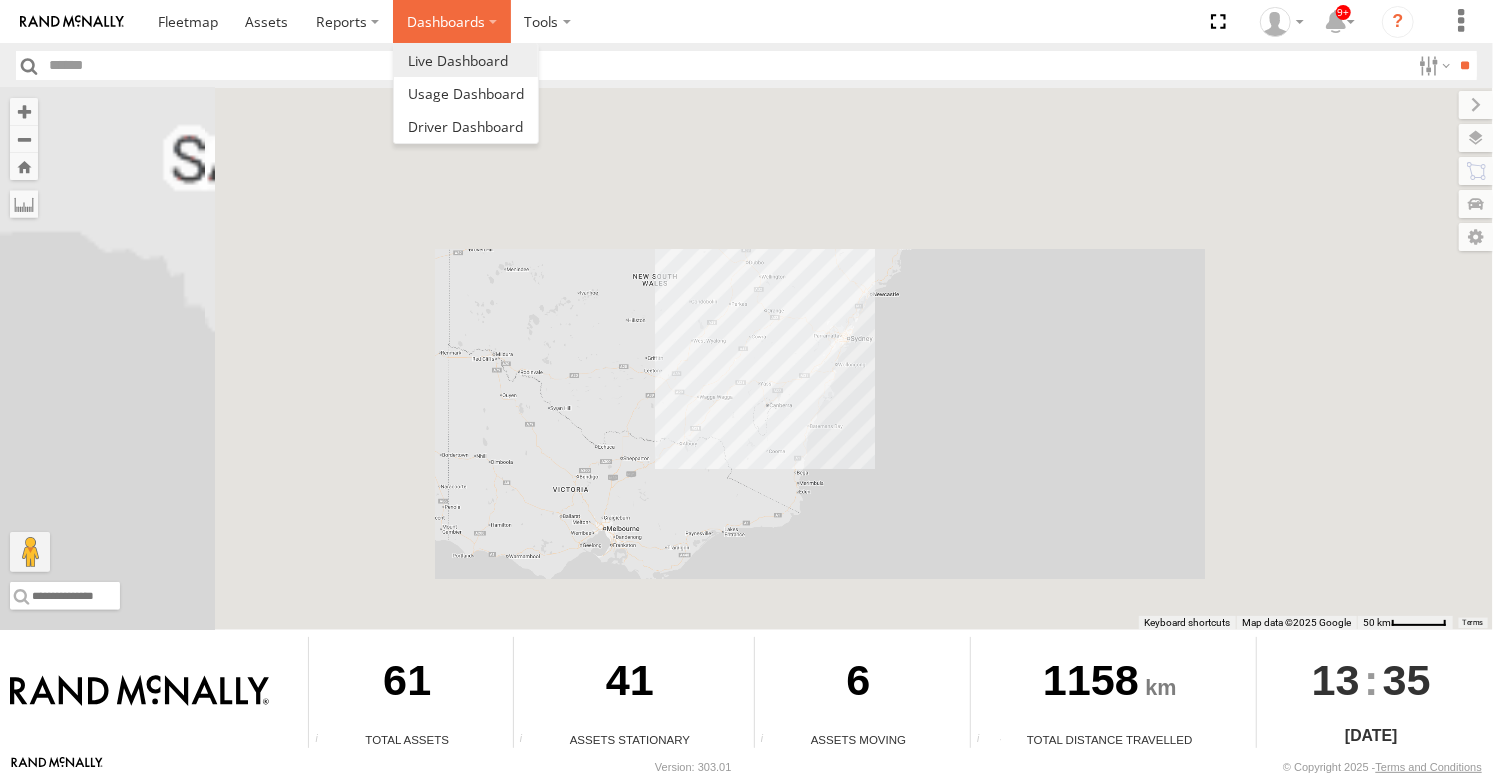 click on "Dashboards" at bounding box center (452, 21) 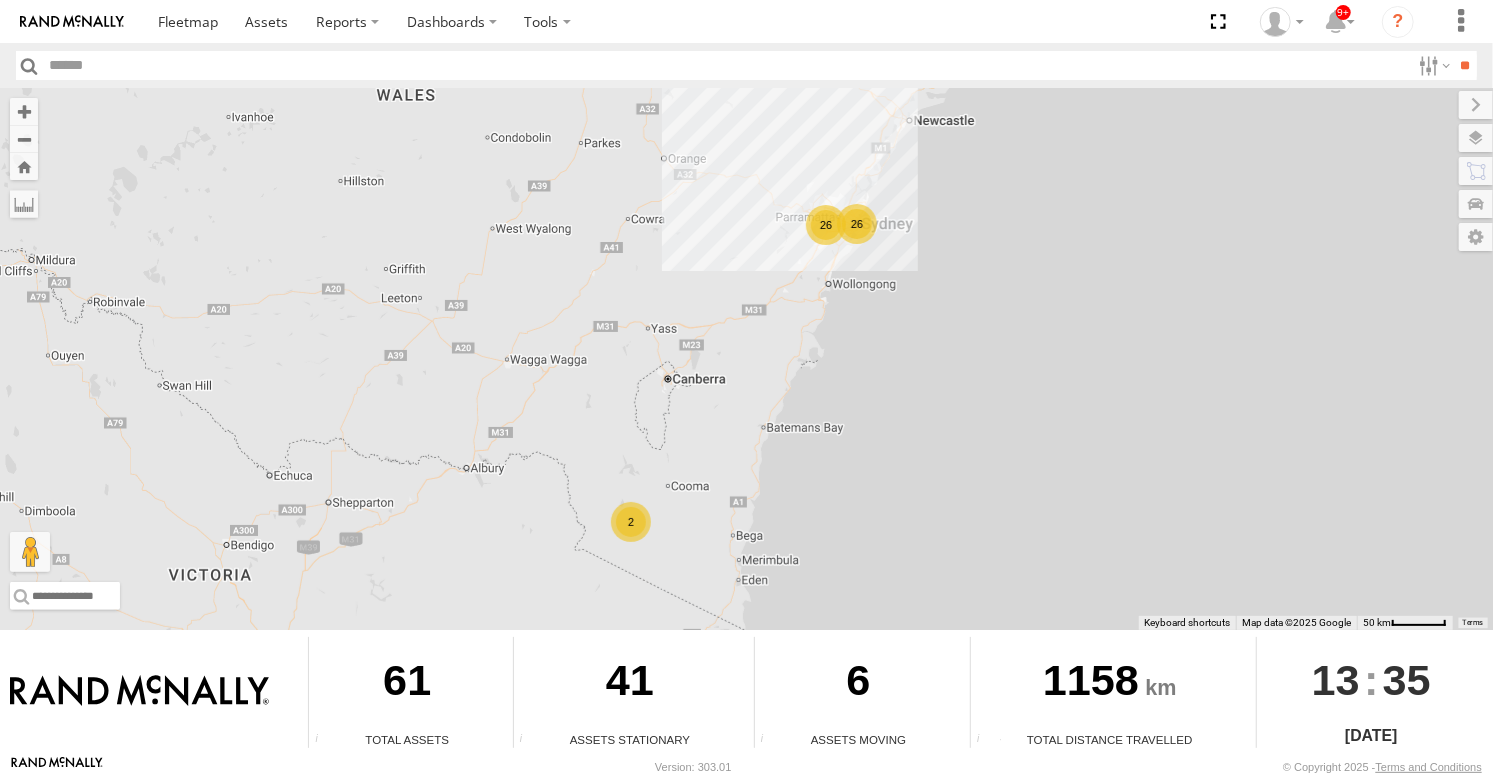 click on "26 26 2" at bounding box center (746, 359) 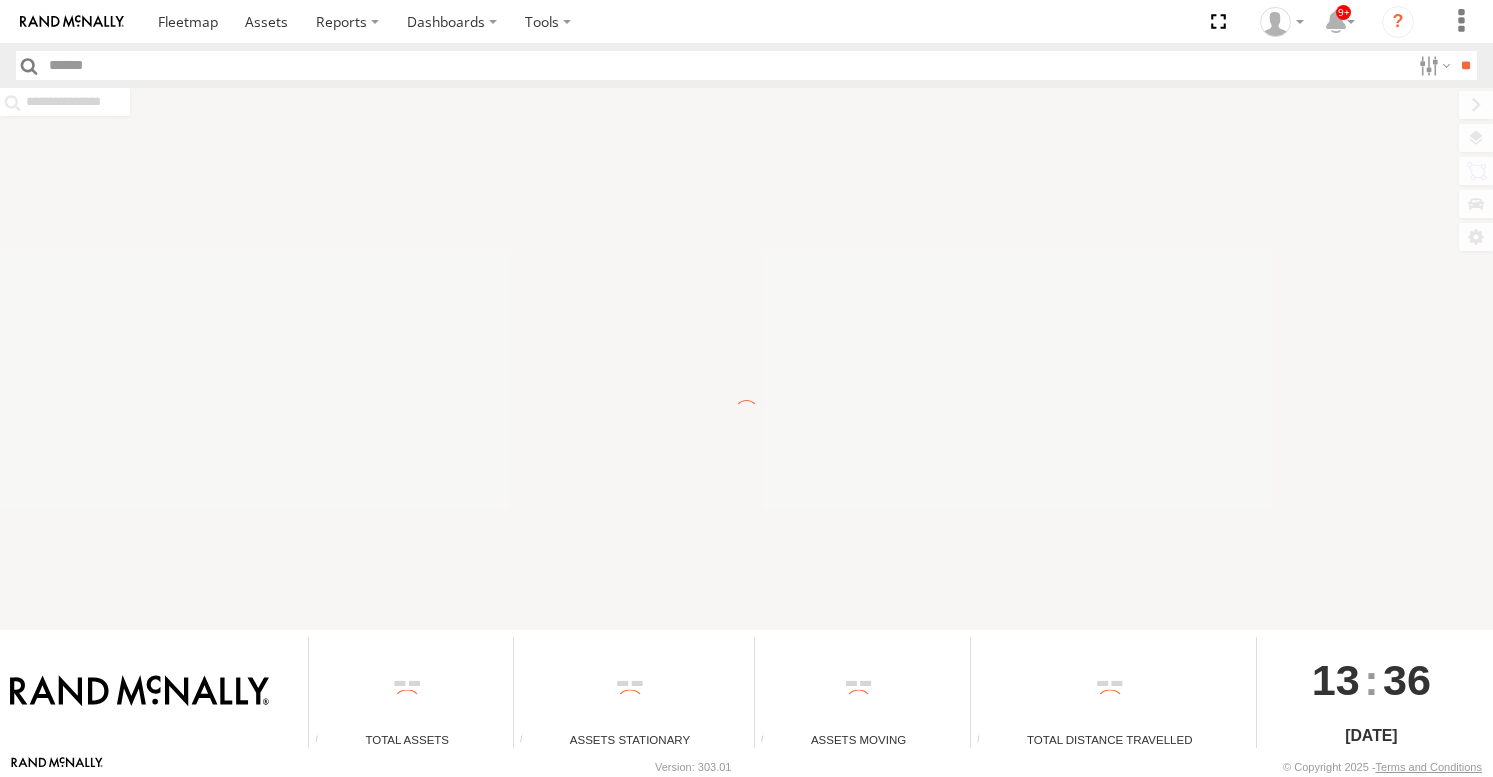 scroll, scrollTop: 0, scrollLeft: 0, axis: both 